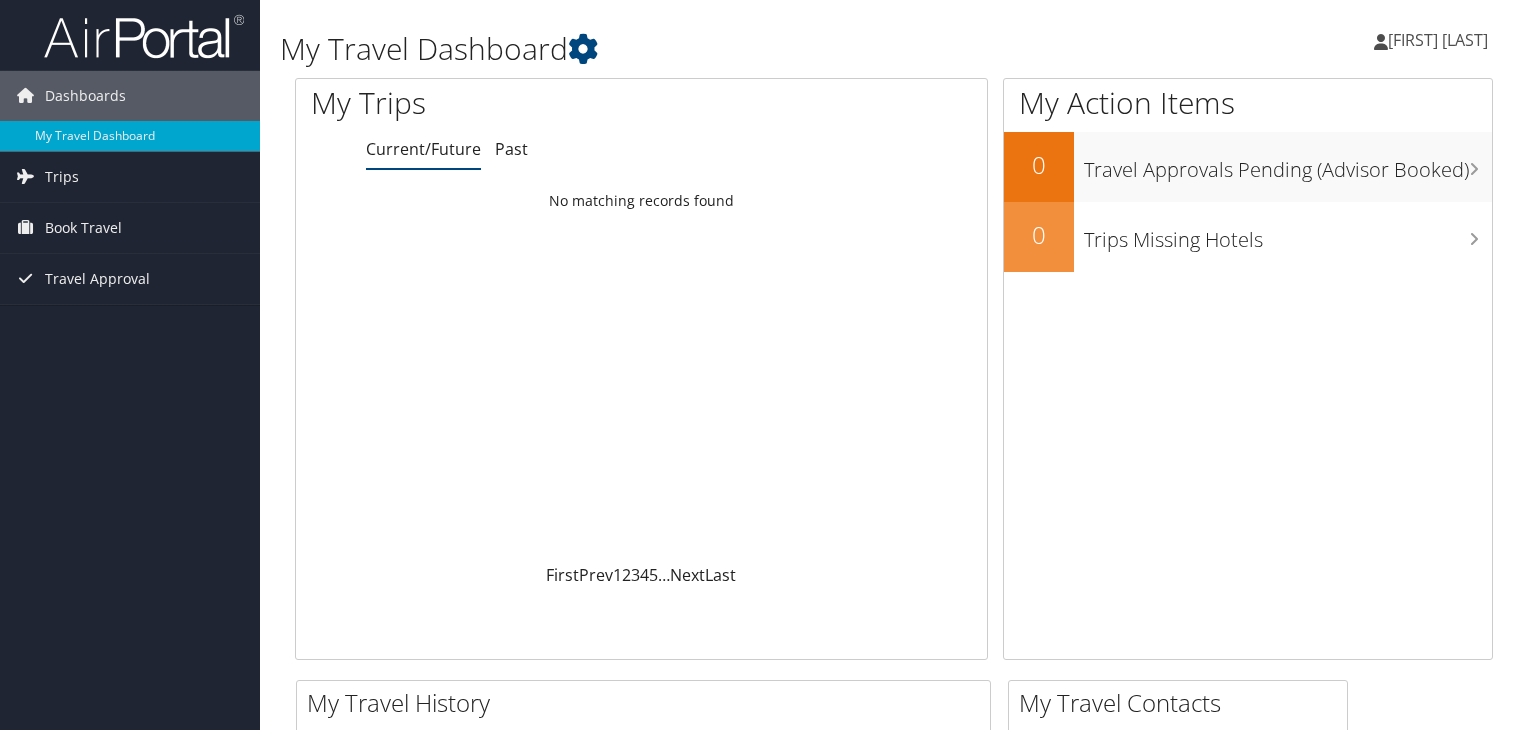 scroll, scrollTop: 0, scrollLeft: 0, axis: both 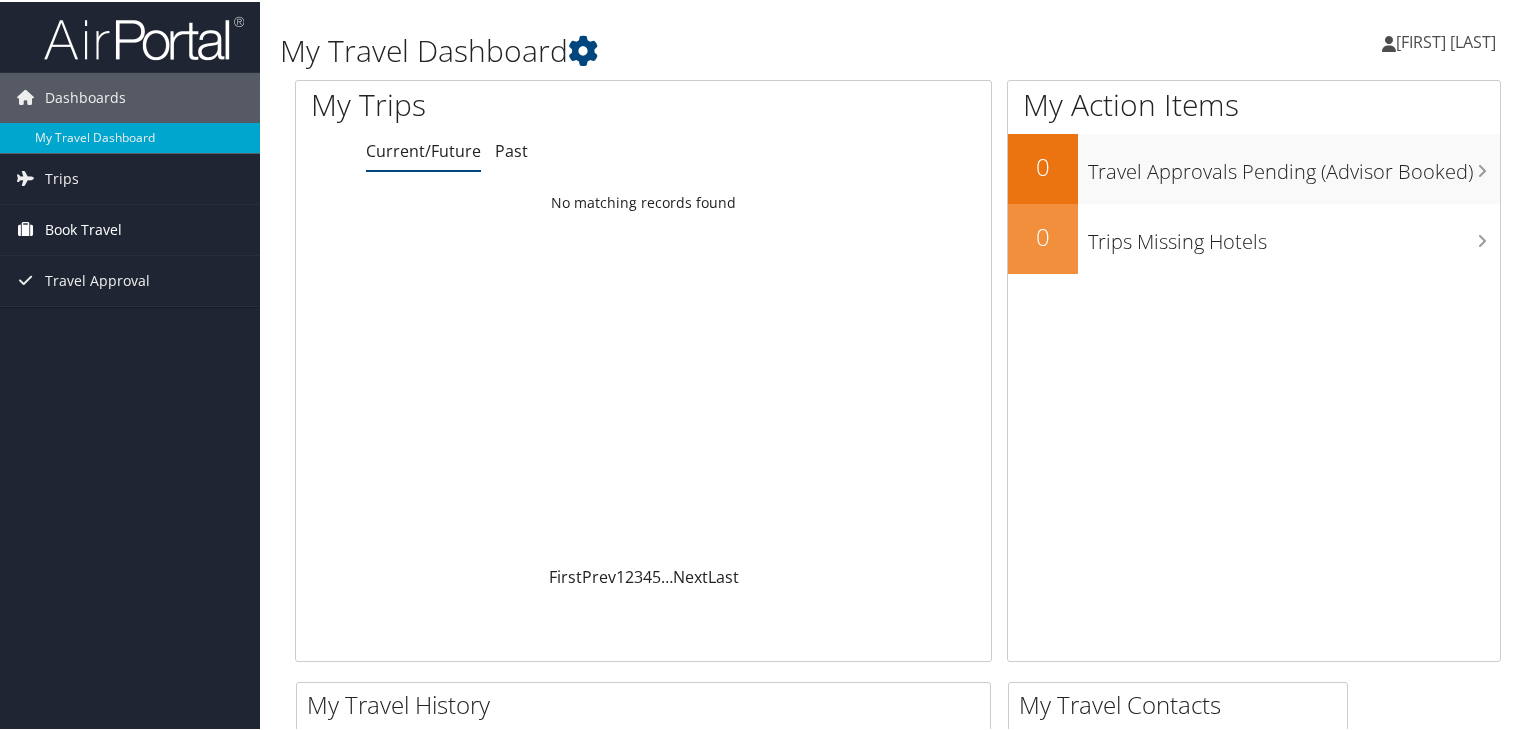 click on "Book Travel" at bounding box center (83, 228) 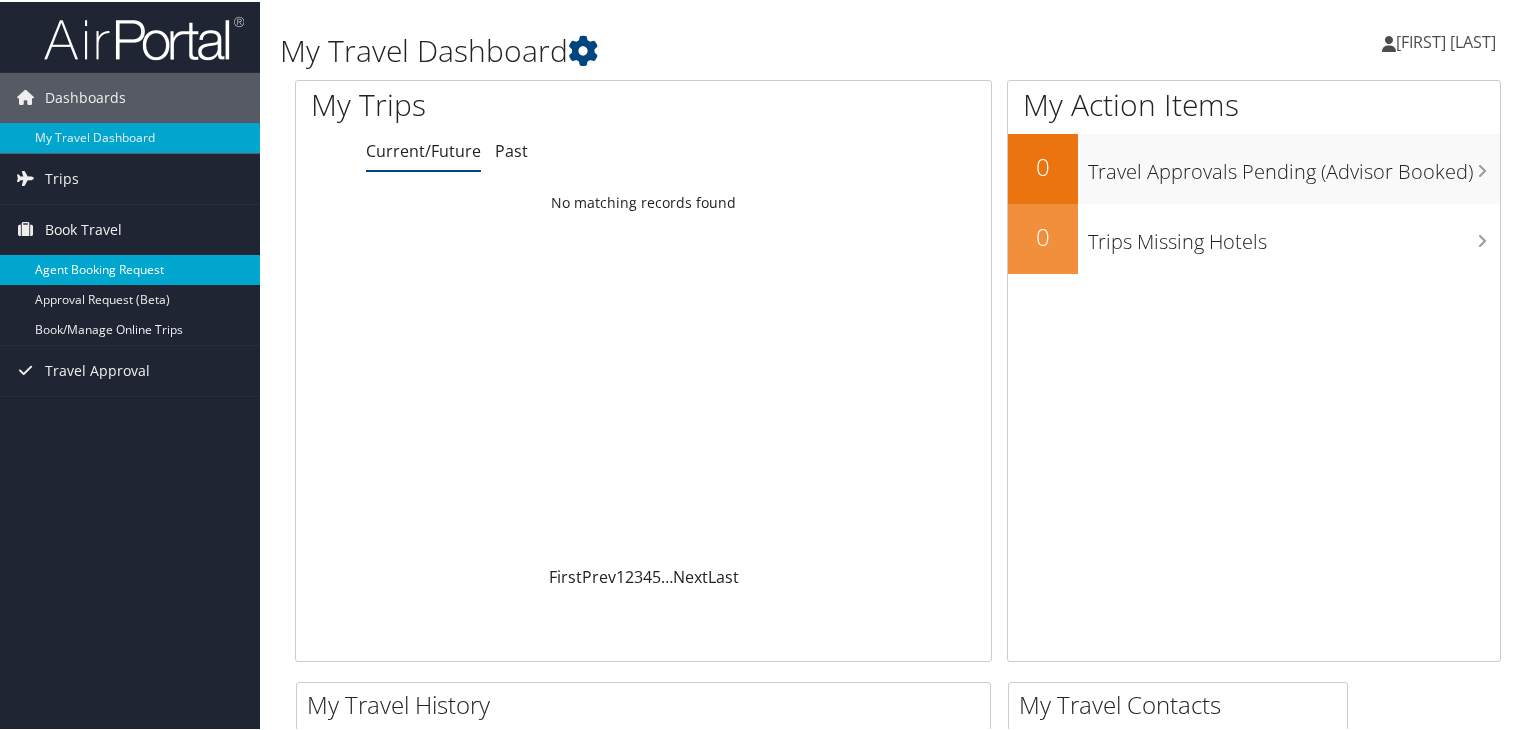 click on "Agent Booking Request" at bounding box center (130, 268) 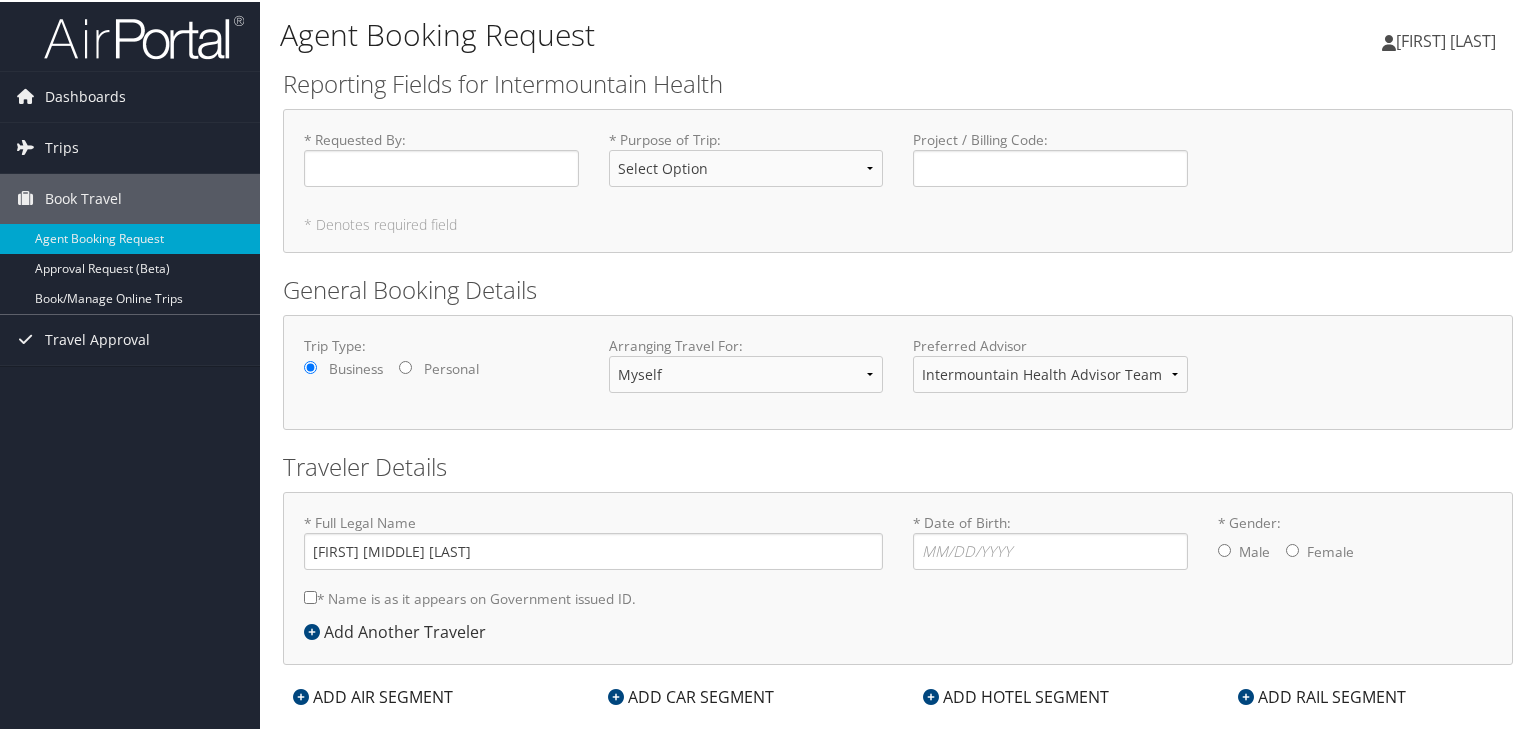 scroll, scrollTop: 0, scrollLeft: 0, axis: both 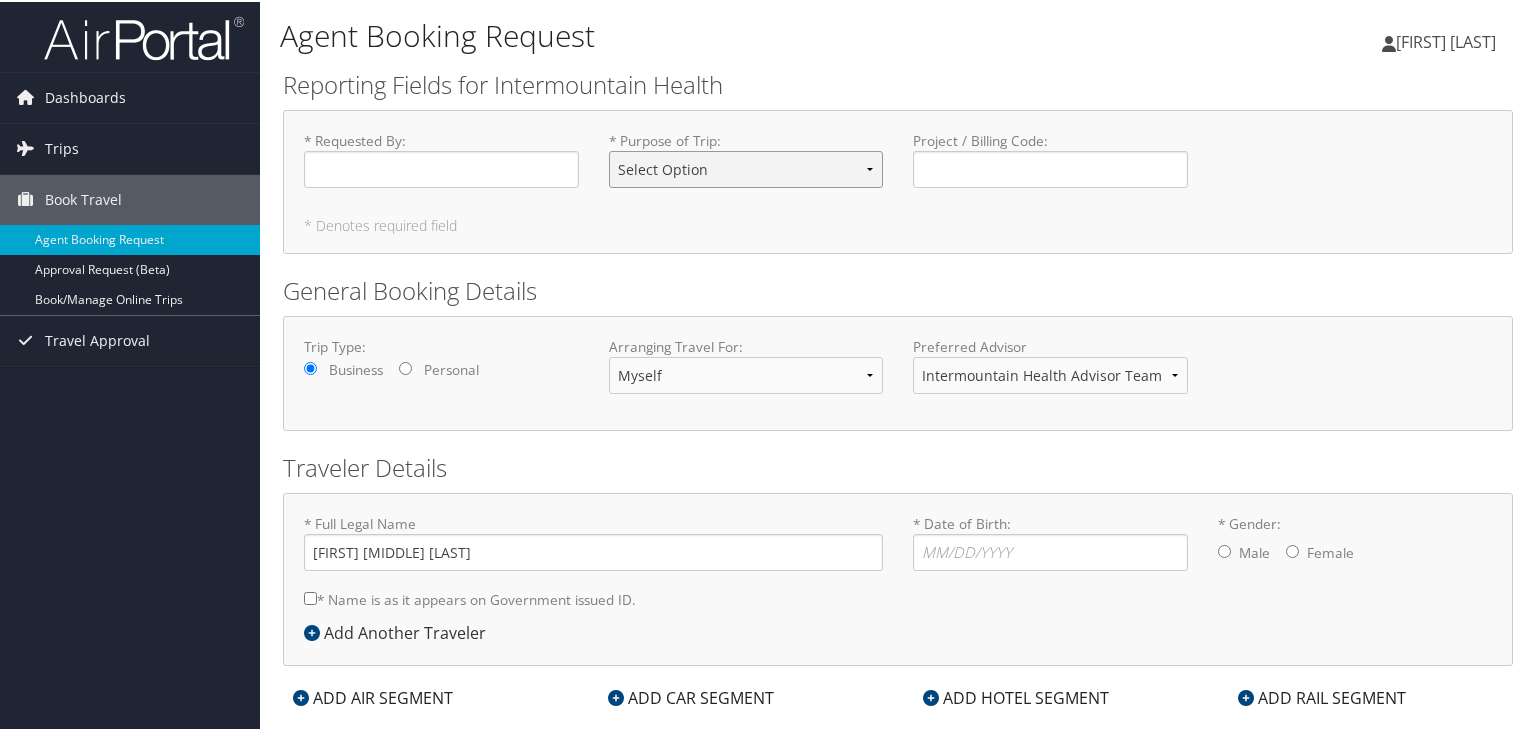click on "Select Option 3rd Party Reimbursable Business CME Conf or Education Groups Personal Recruiting" at bounding box center [746, 167] 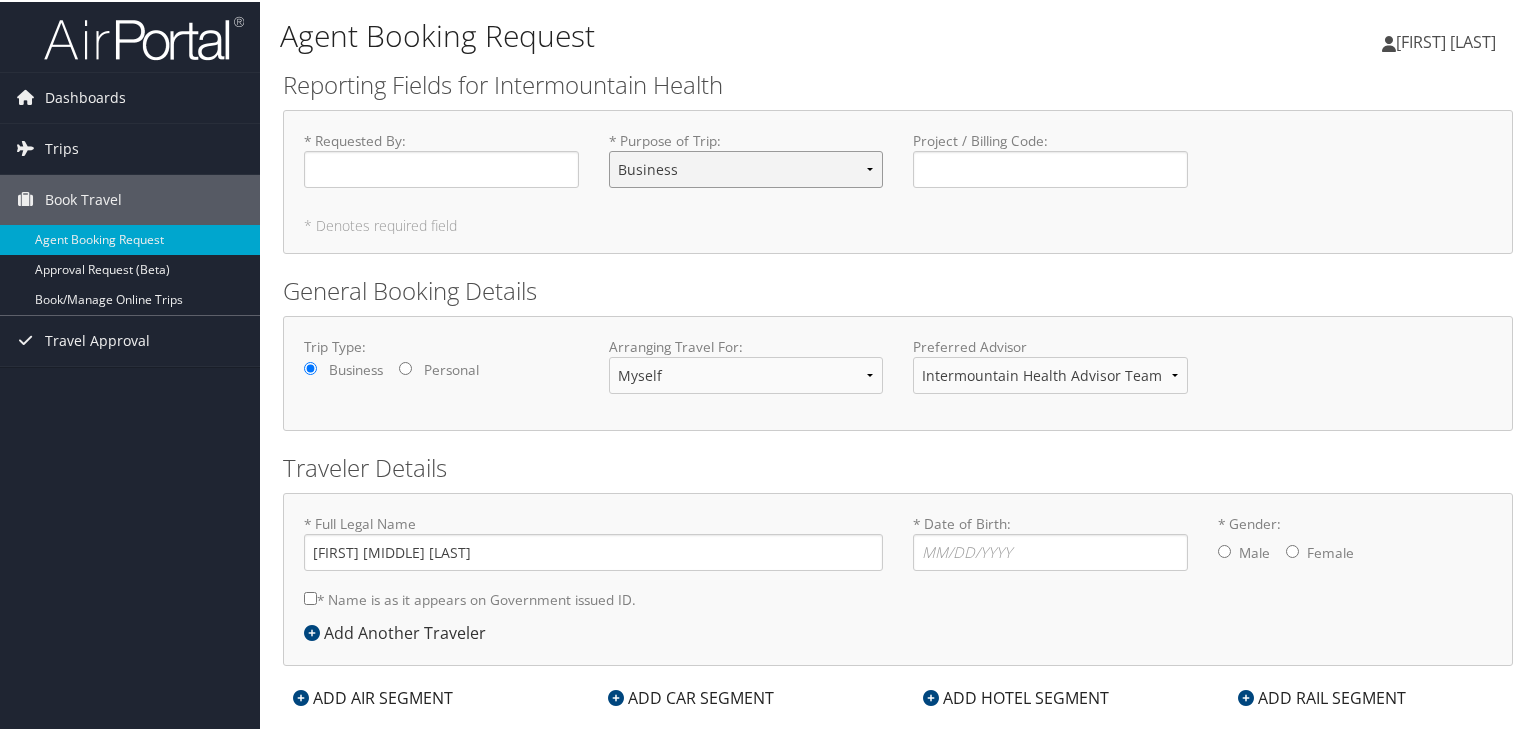 click on "Select Option 3rd Party Reimbursable Business CME Conf or Education Groups Personal Recruiting" at bounding box center [746, 167] 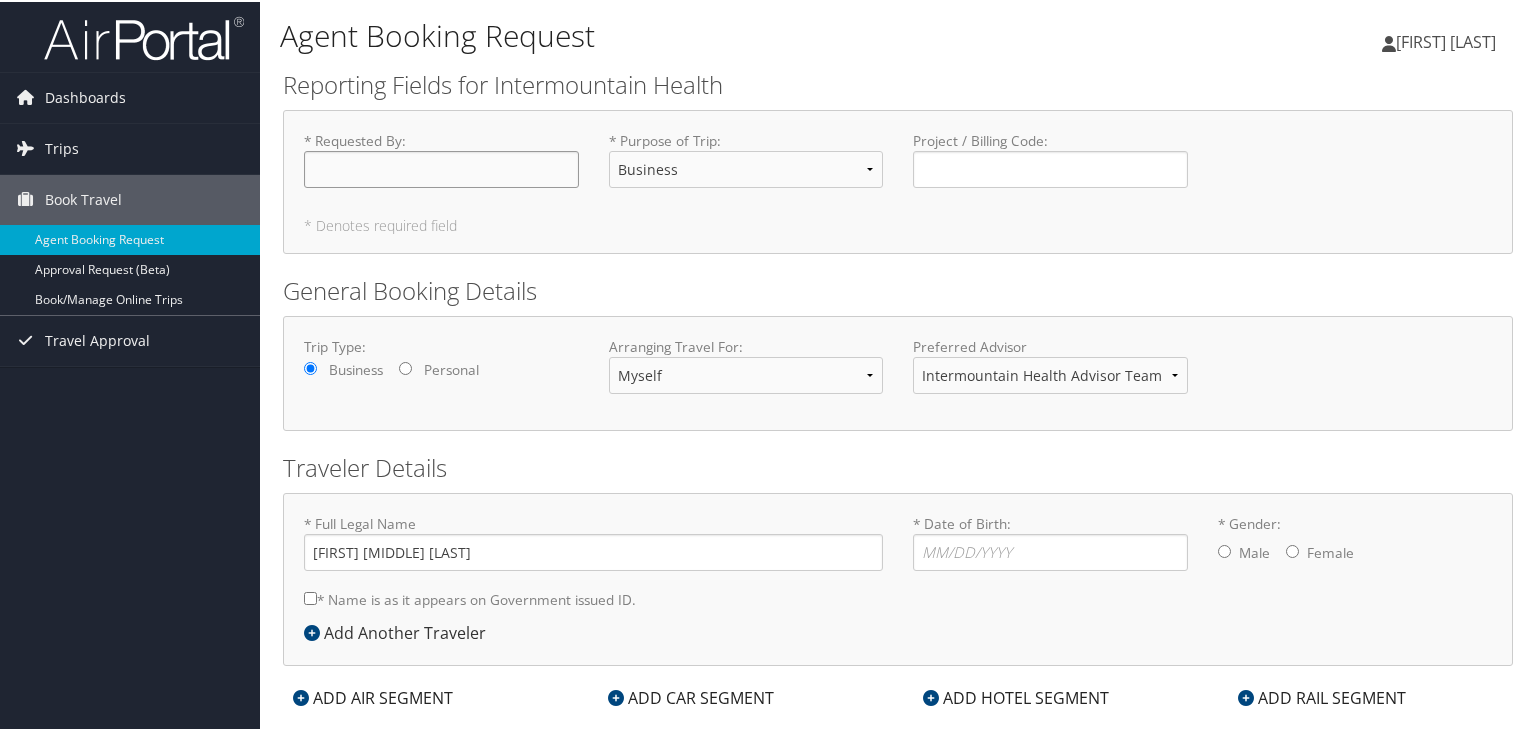 click on "*   Requested By : Required" at bounding box center (441, 167) 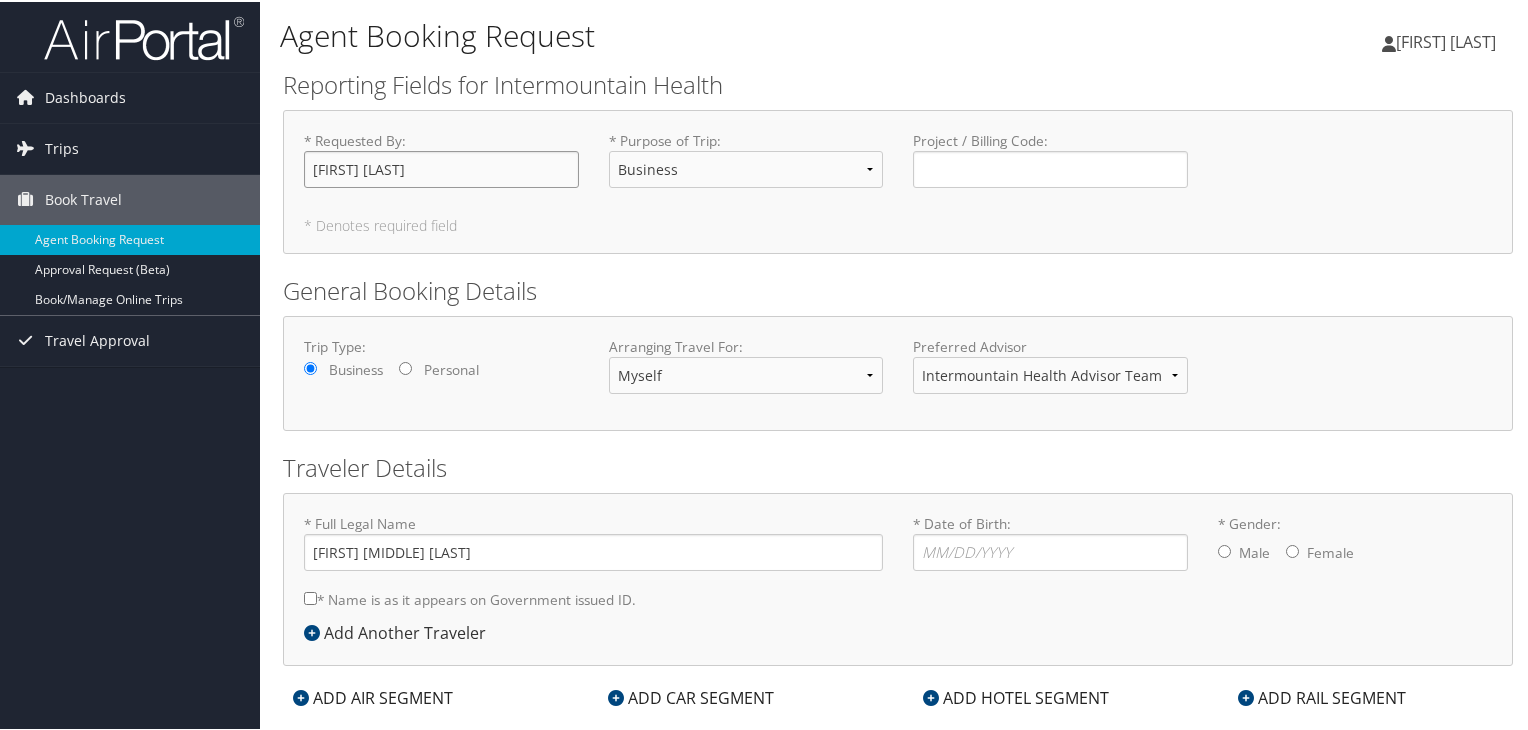 type on "Michelled Warner" 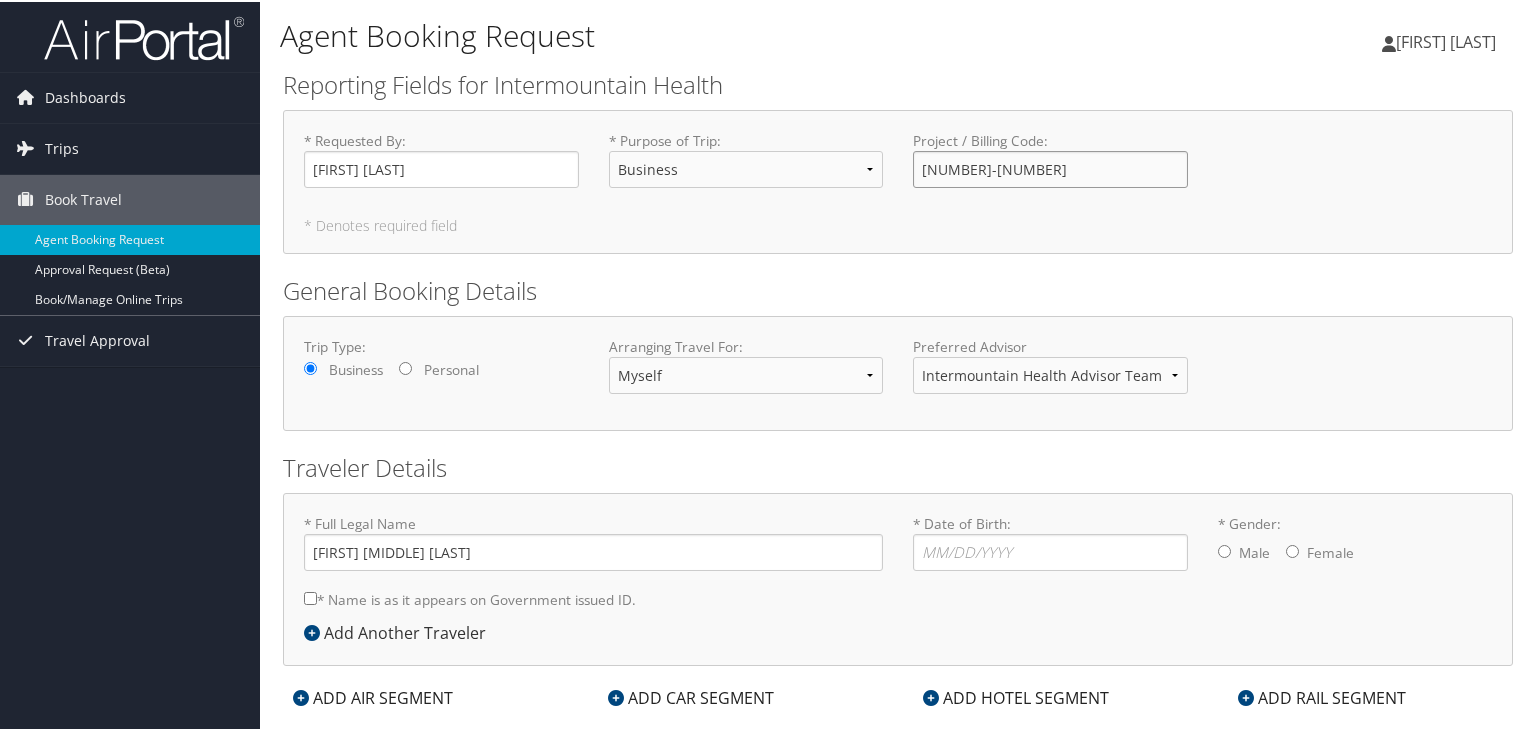click on "15446623-430900" 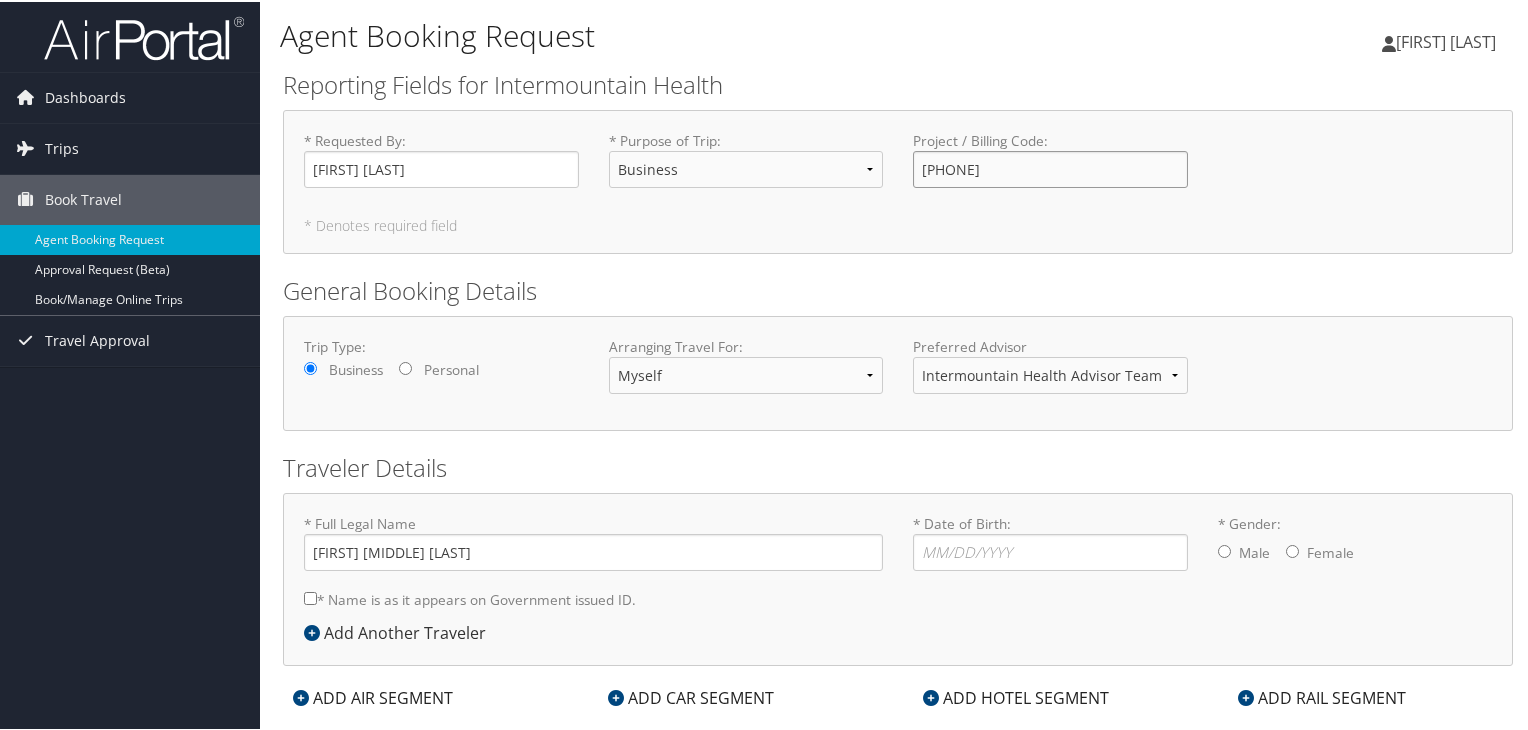 type on "154-46623-430900" 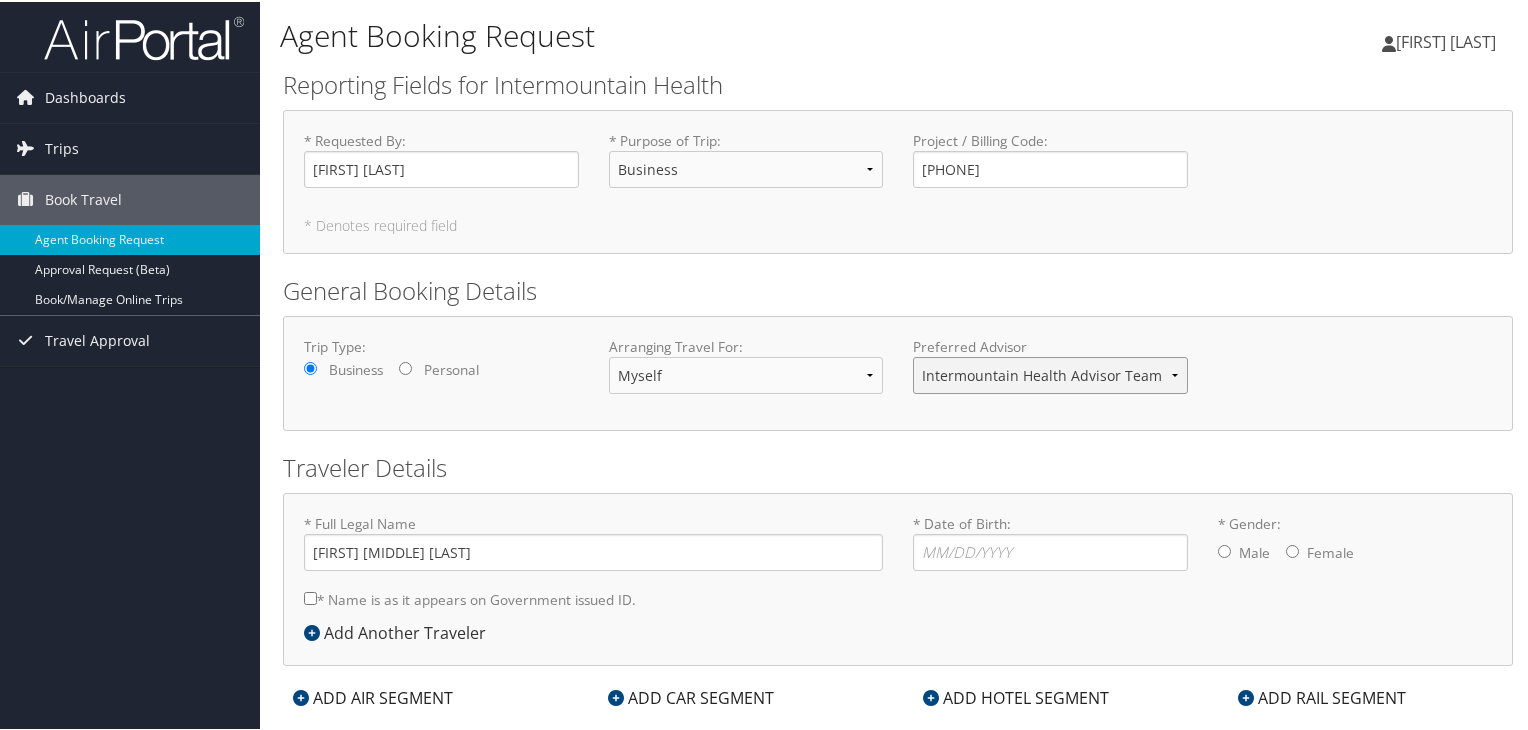 click on "Intermountain Health Advisor Team" at bounding box center (1050, 373) 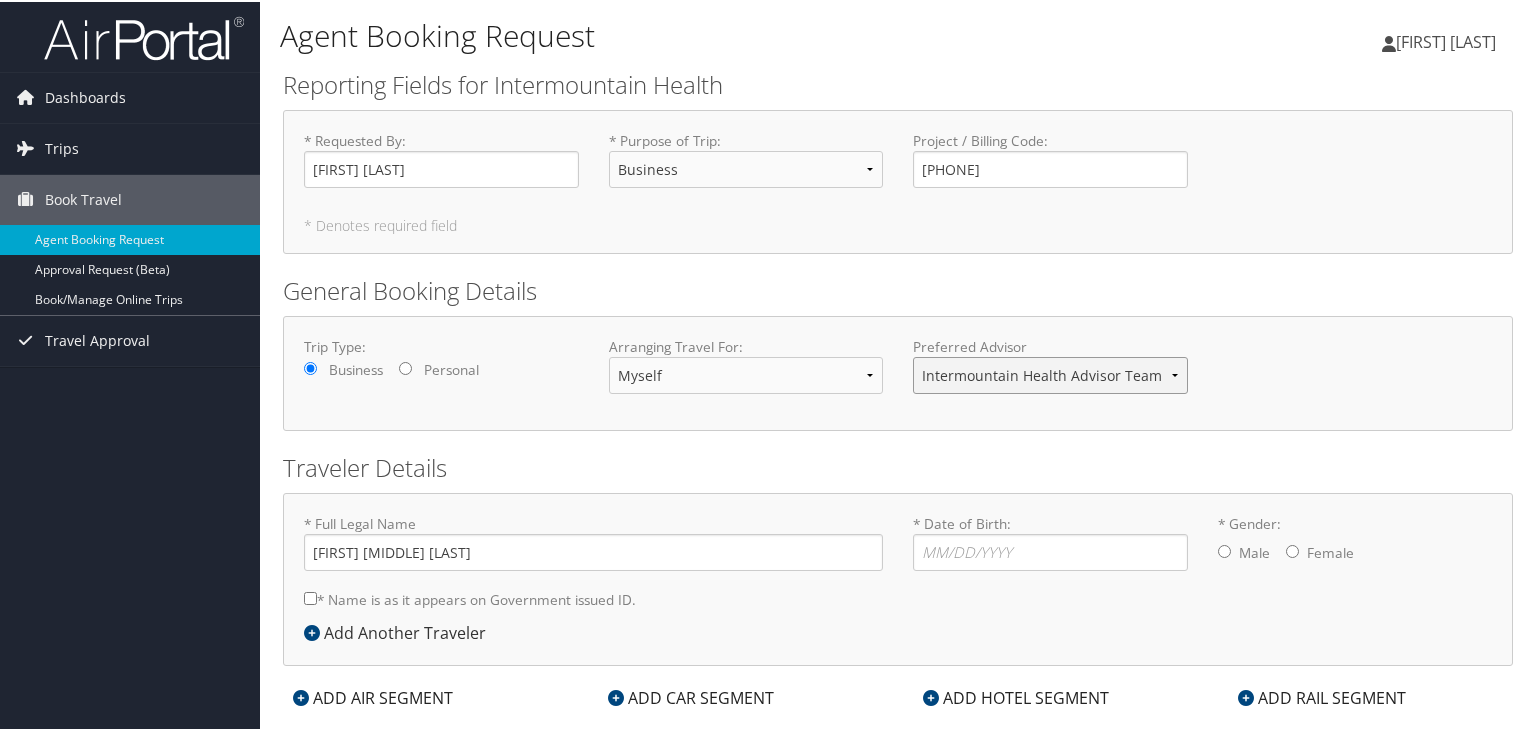 click on "Intermountain Health Advisor Team" at bounding box center (1050, 373) 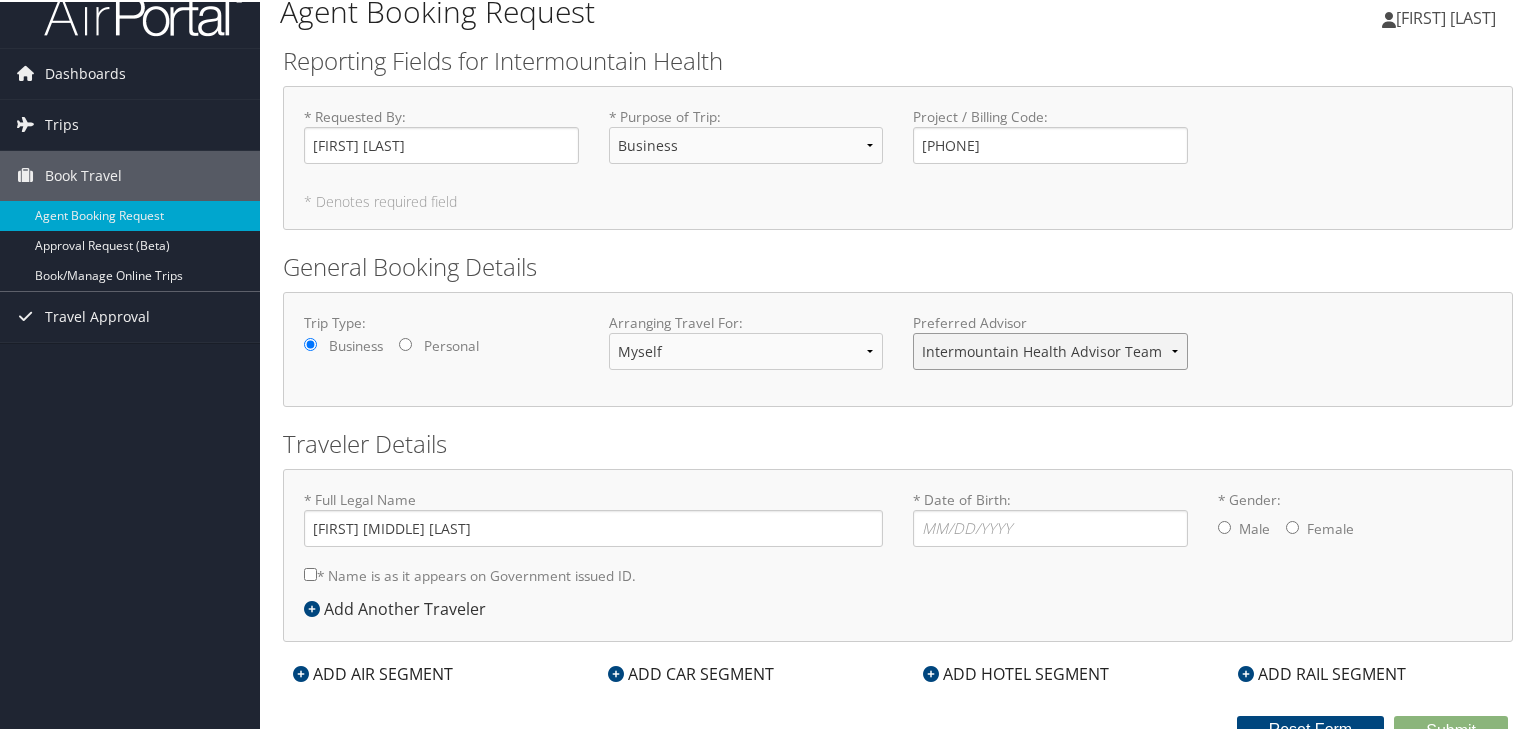 scroll, scrollTop: 37, scrollLeft: 0, axis: vertical 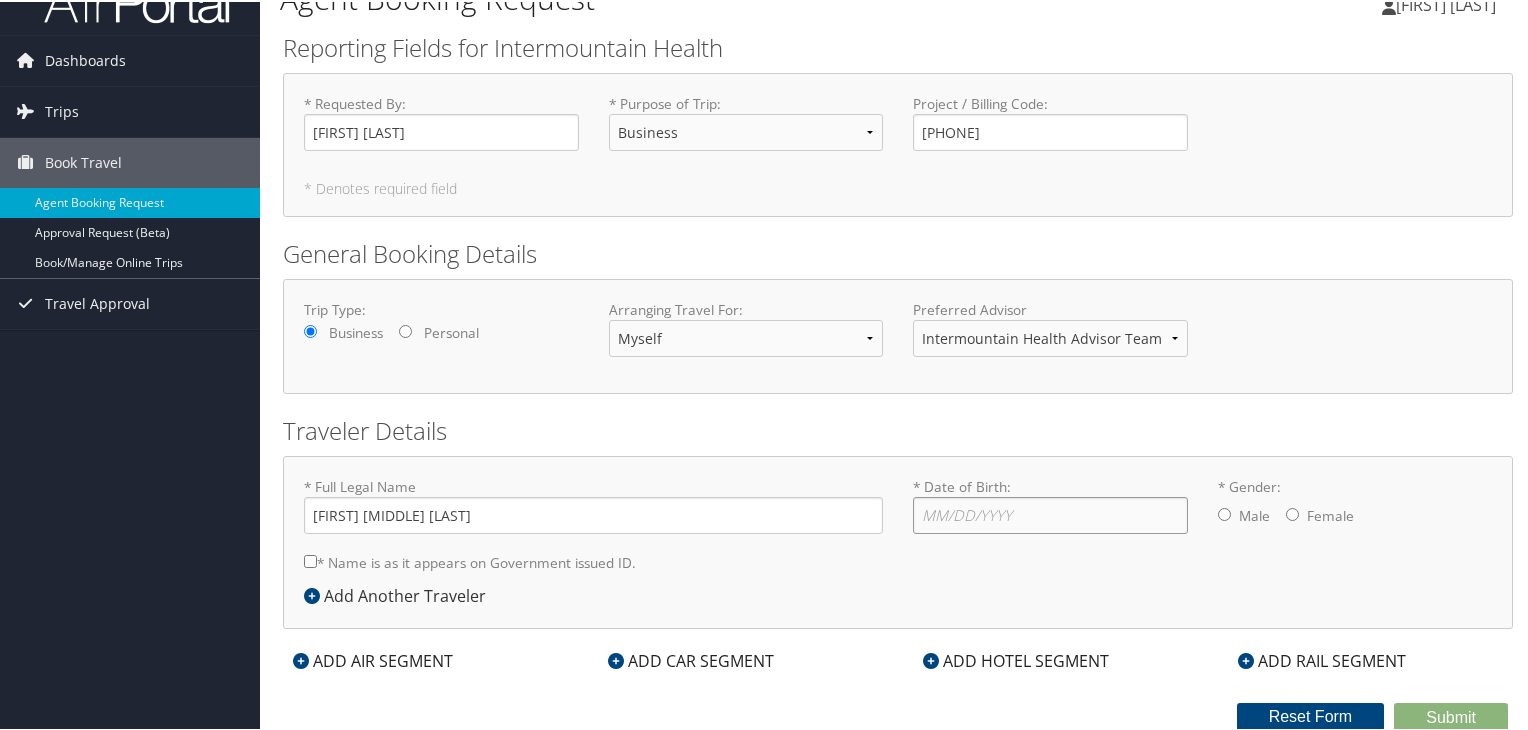 click on "* Date of Birth: Invalid Date" at bounding box center [1050, 513] 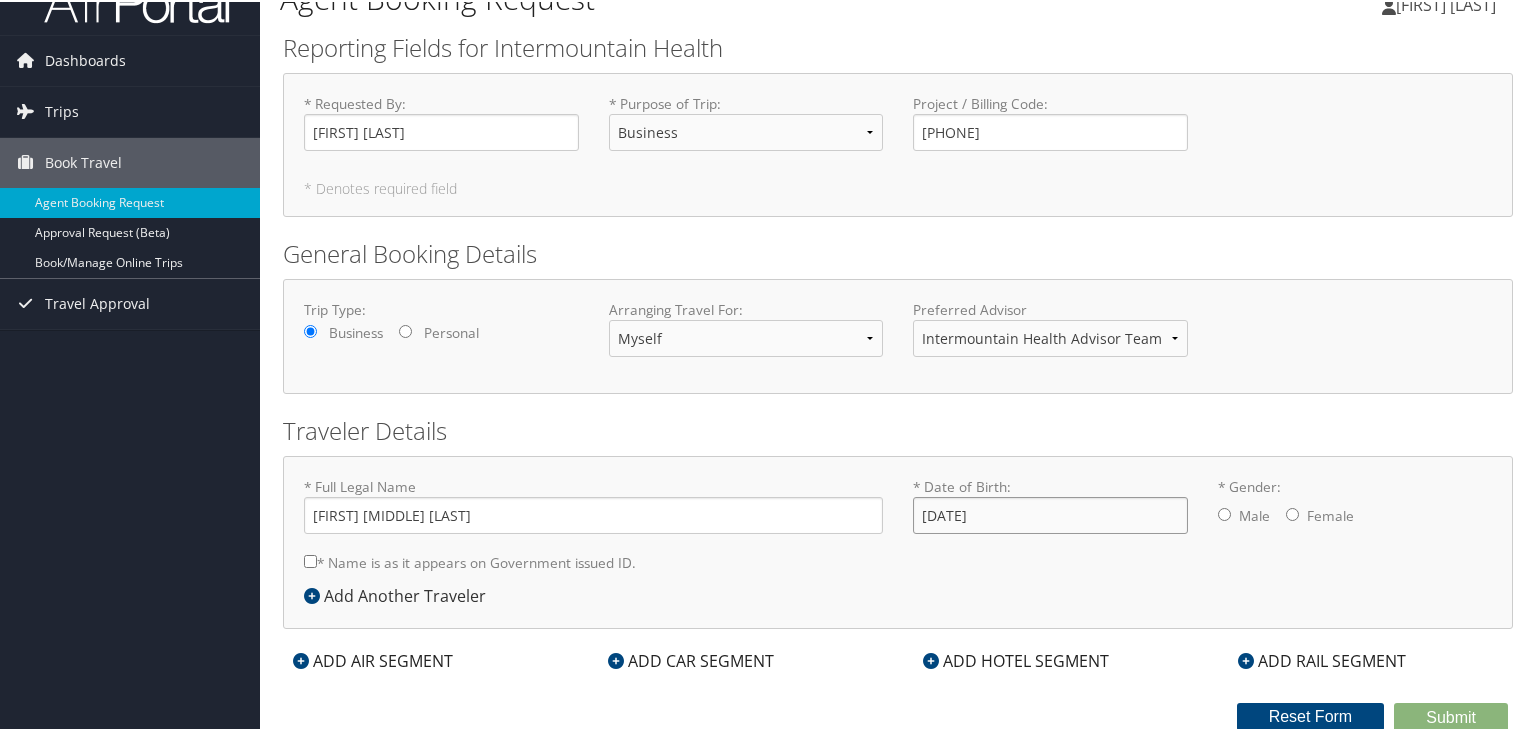 type on "02/24/1971" 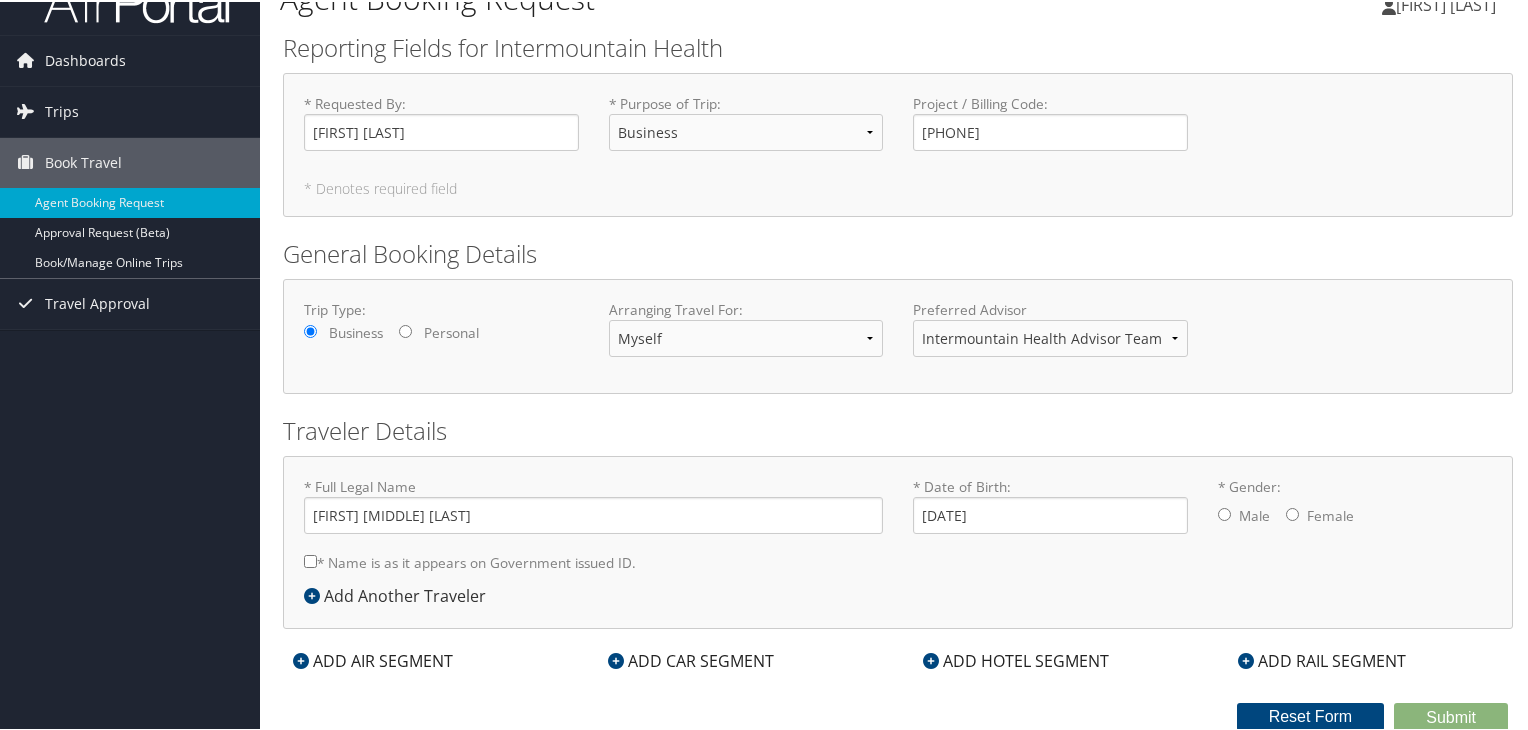 click on "* Gender:  Male Female" at bounding box center (1292, 512) 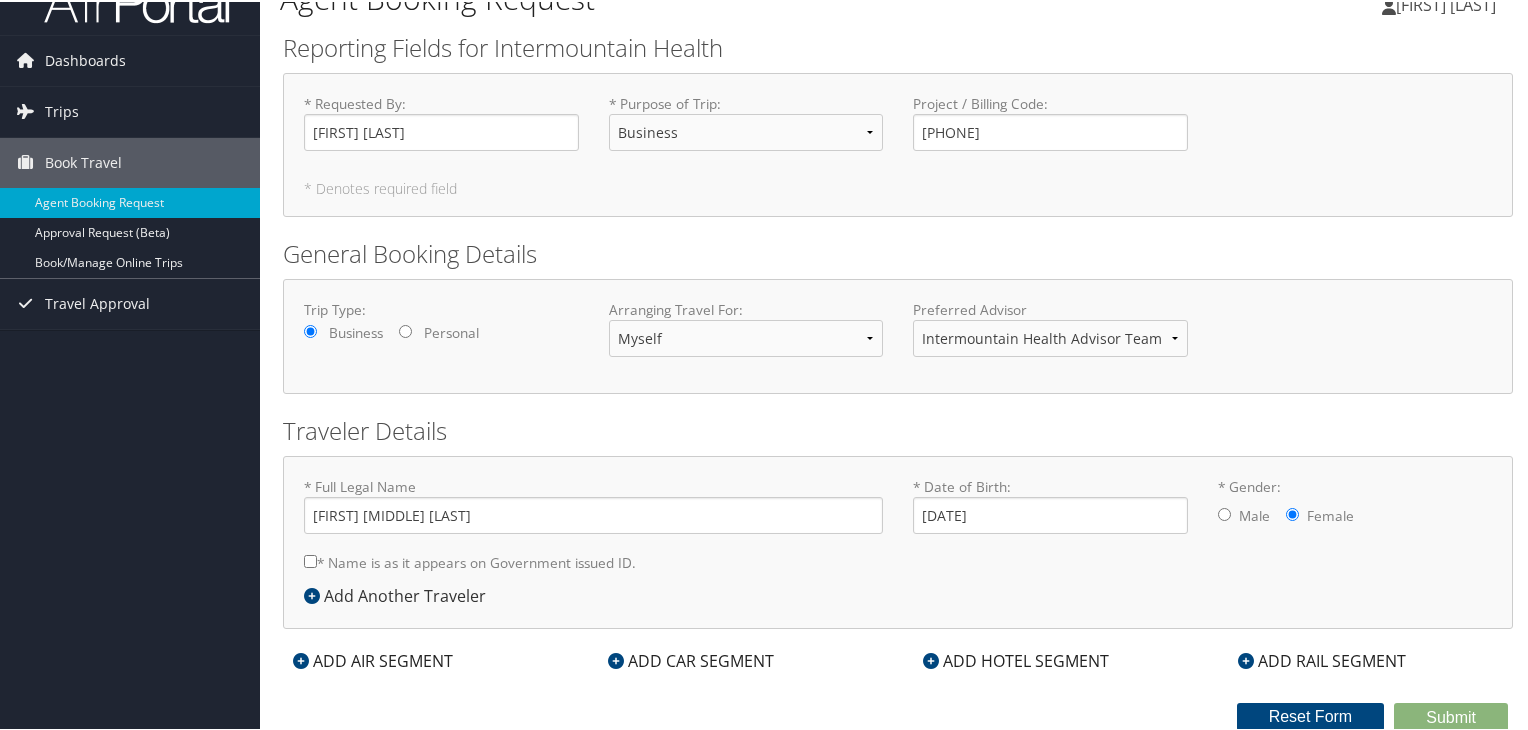 click at bounding box center (301, 659) 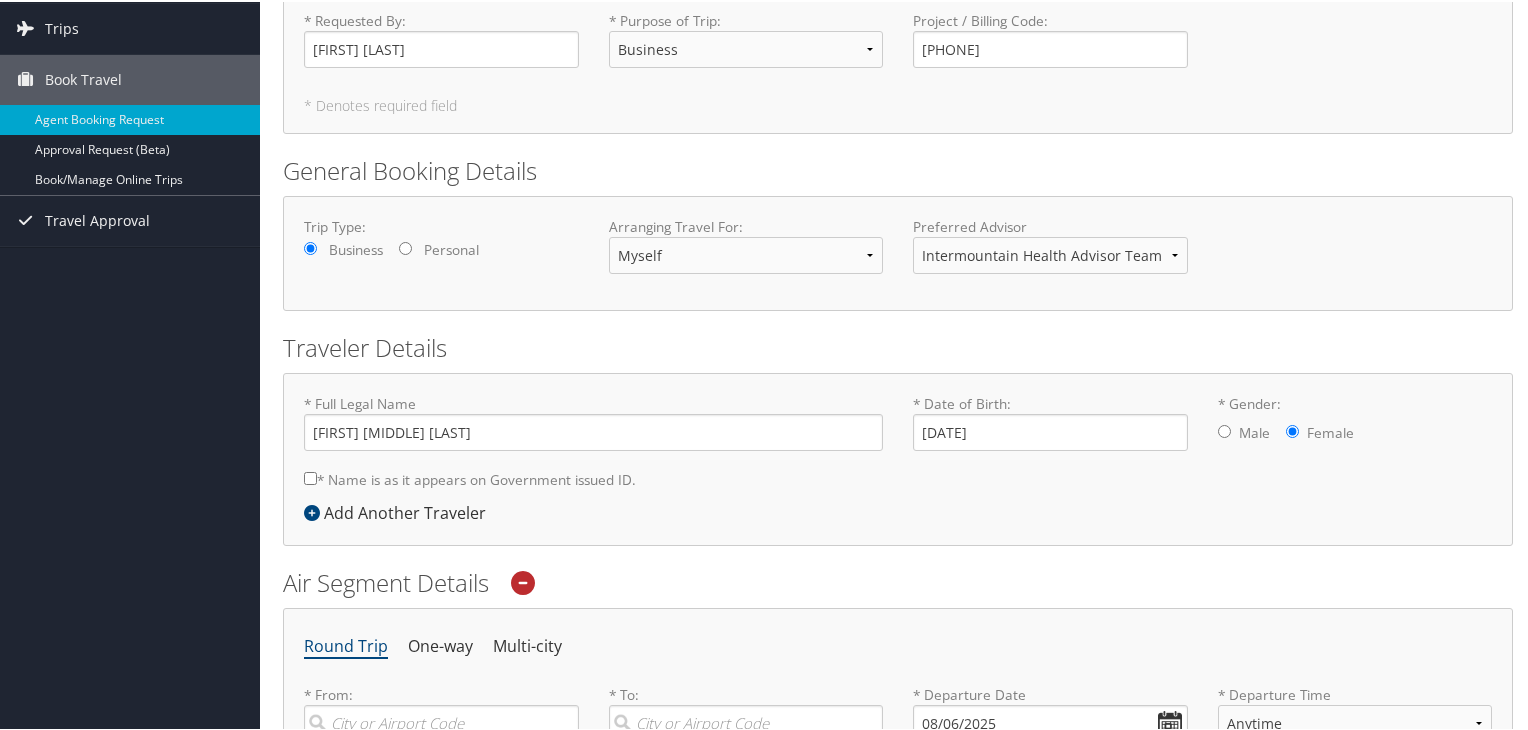 scroll, scrollTop: 337, scrollLeft: 0, axis: vertical 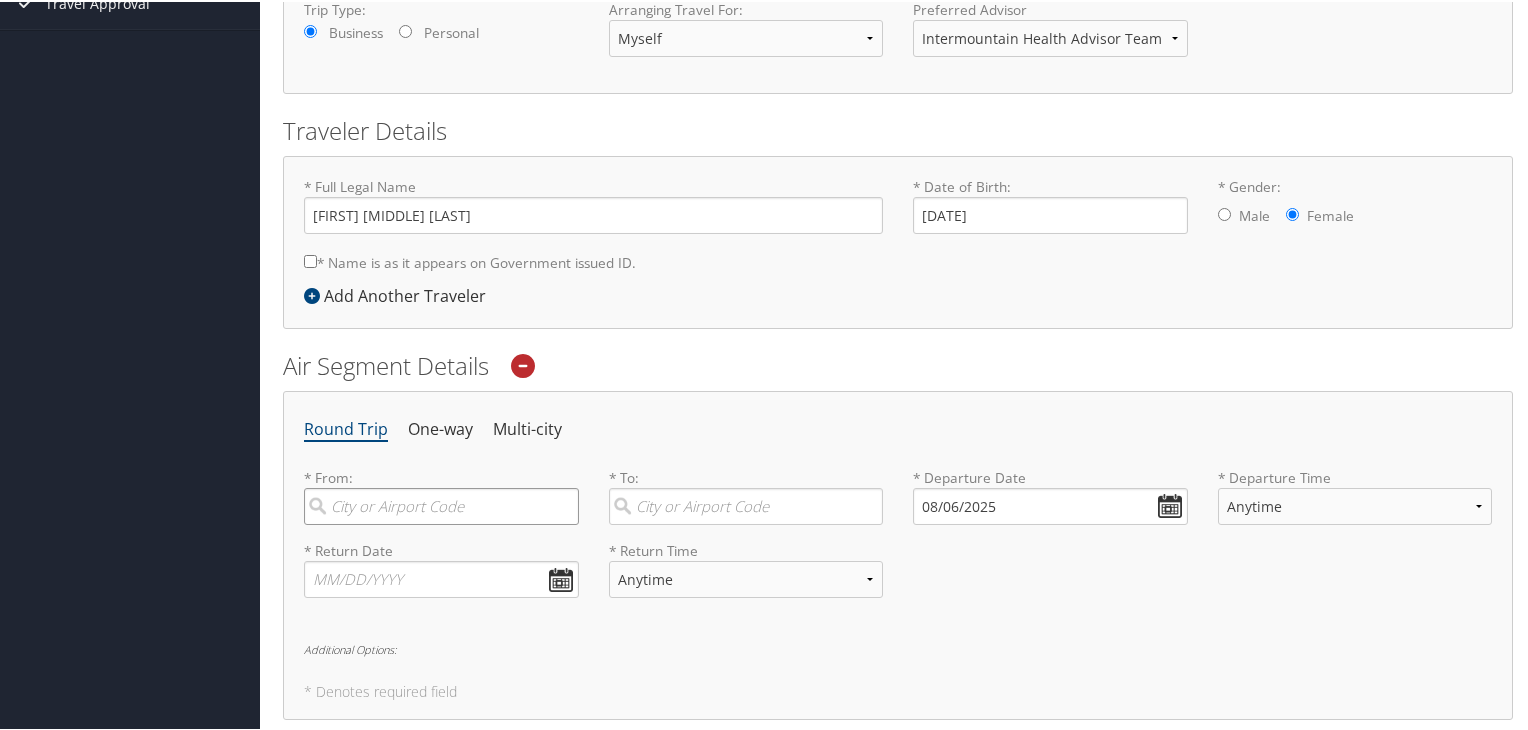 click at bounding box center (441, 504) 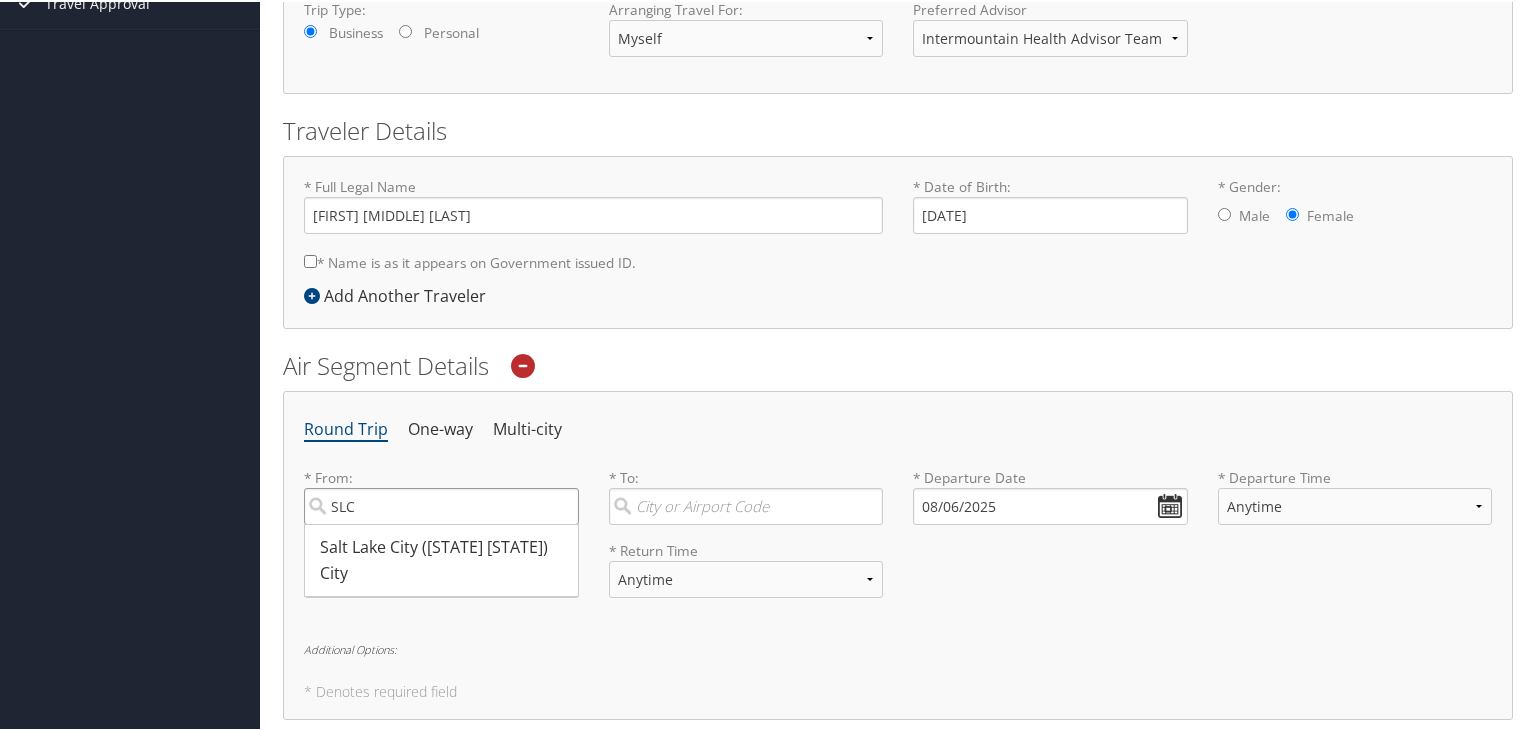 type on "SLC" 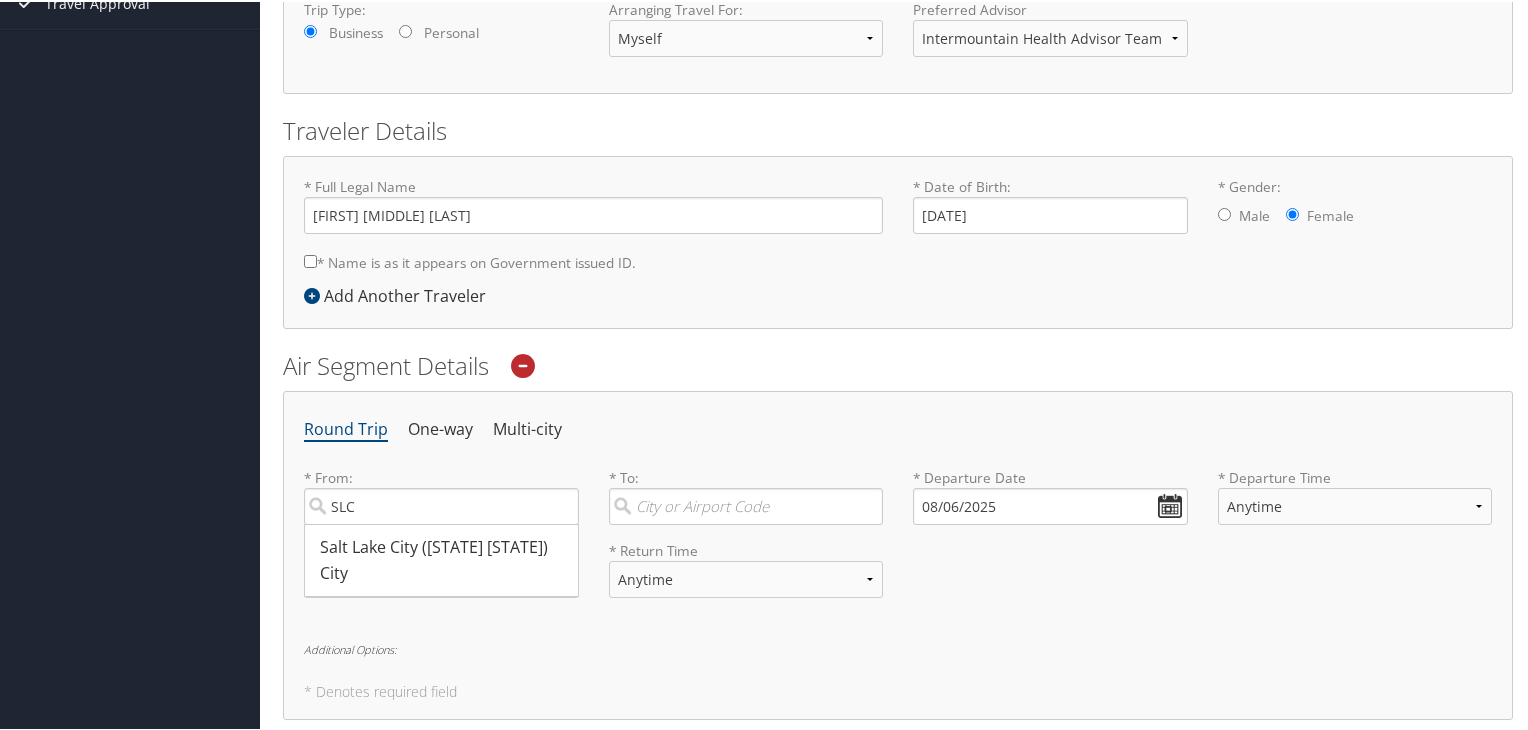 type 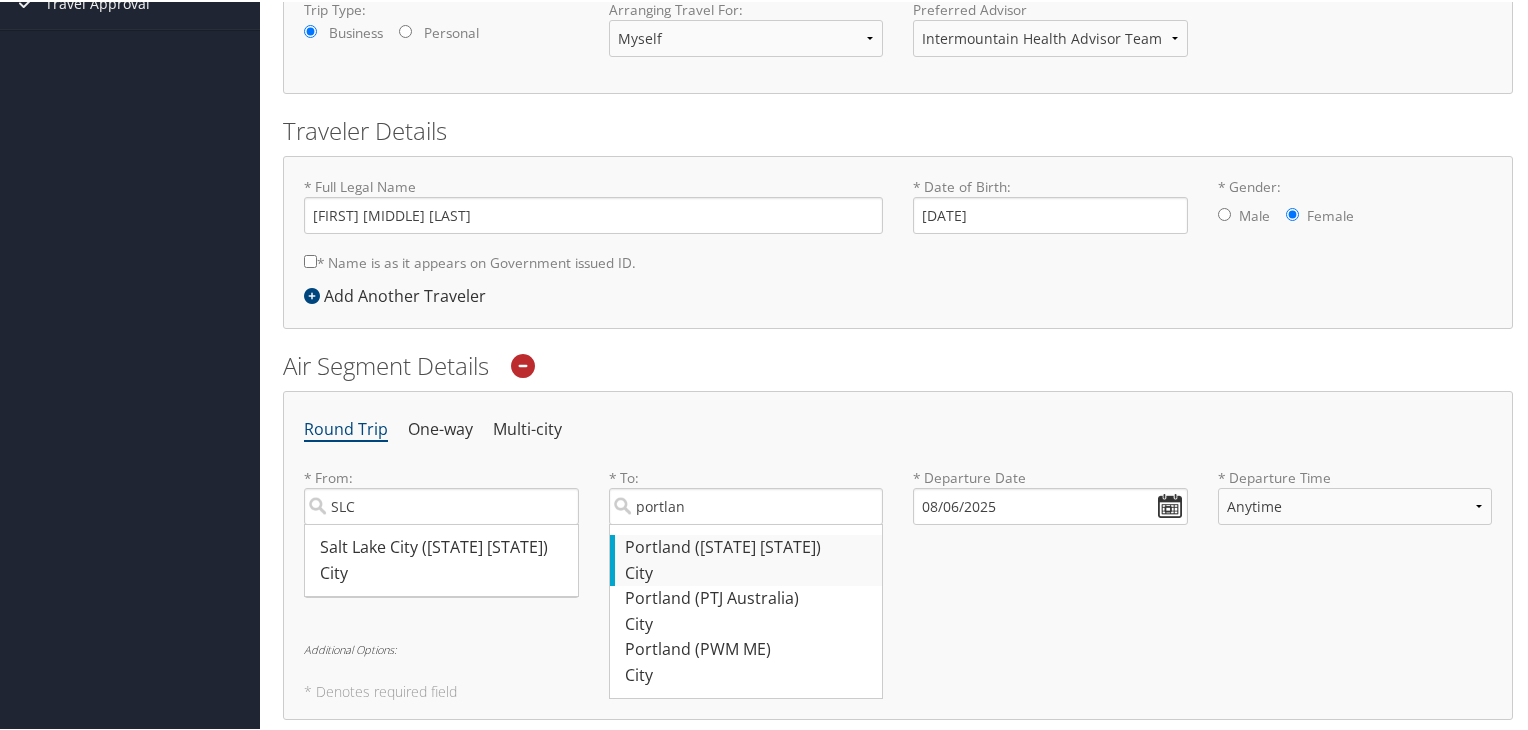 click on "Portland   (PDX OR)" at bounding box center [749, 546] 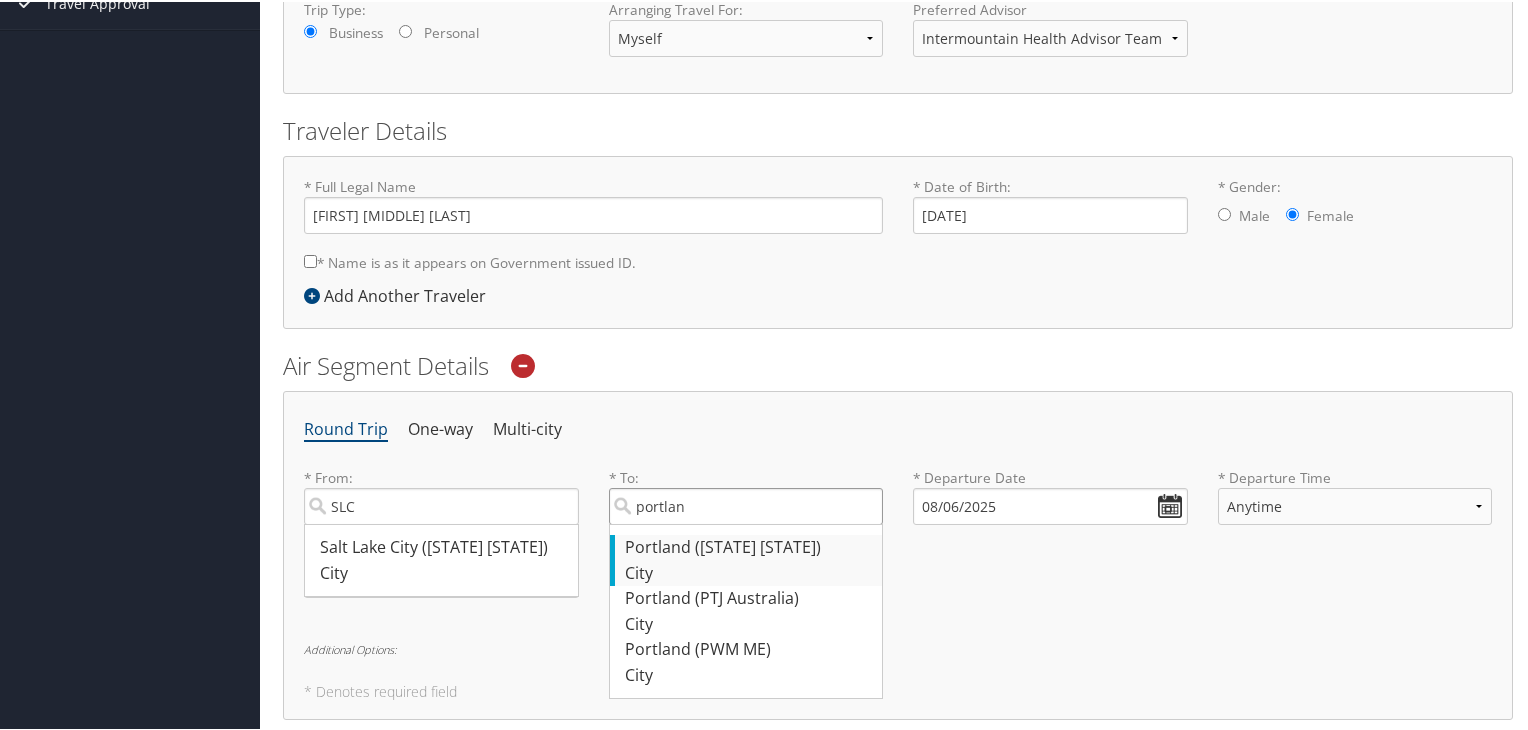 click on "portlan" at bounding box center [746, 504] 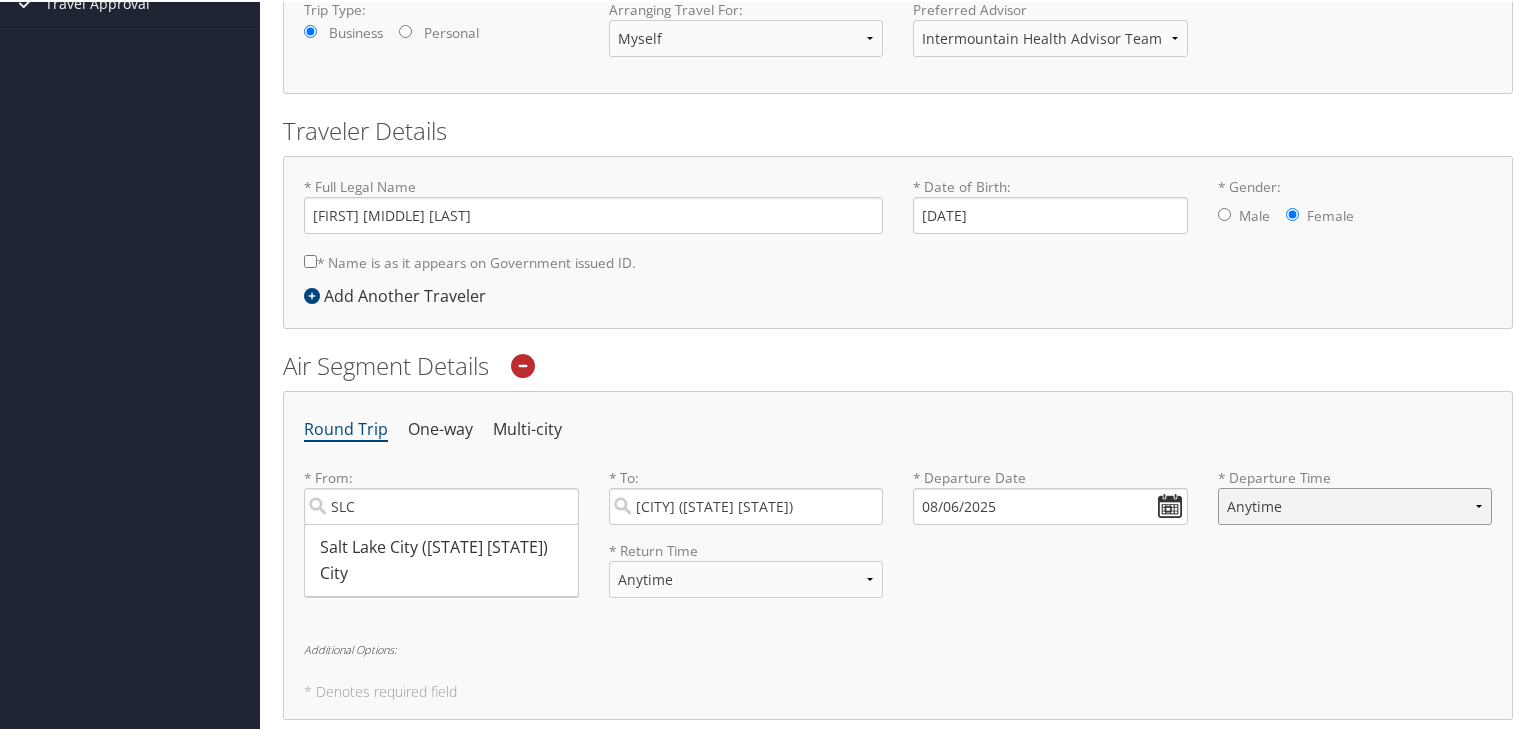 click on "Anytime Early Morning (5AM-7AM) Morning (7AM-12PM) Afternoon (12PM-5PM) Evening (5PM-10PM) Red Eye (10PM-5AM)  12:00 AM   1:00 AM   2:00 AM   3:00 AM   4:00 AM   5:00 AM   6:00 AM   7:00 AM   8:00 AM   9:00 AM   10:00 AM   11:00 AM   12:00 PM (Noon)   1:00 PM   2:00 PM   3:00 PM   4:00 PM   5:00 PM   6:00 PM   7:00 PM   8:00 PM   9:00 PM   10:00 PM   11:00 PM" at bounding box center [1355, 504] 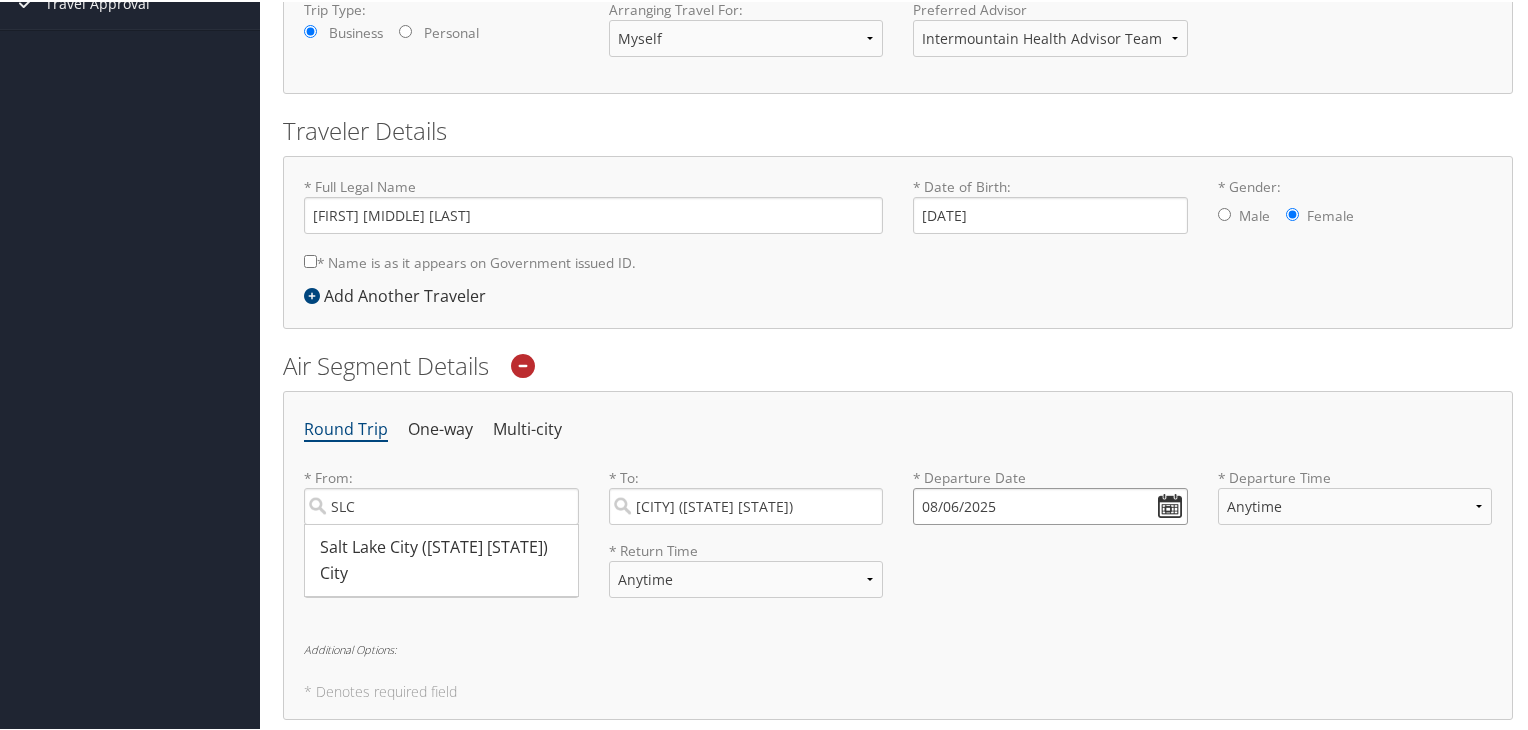 click on "08/06/2025" at bounding box center [1050, 504] 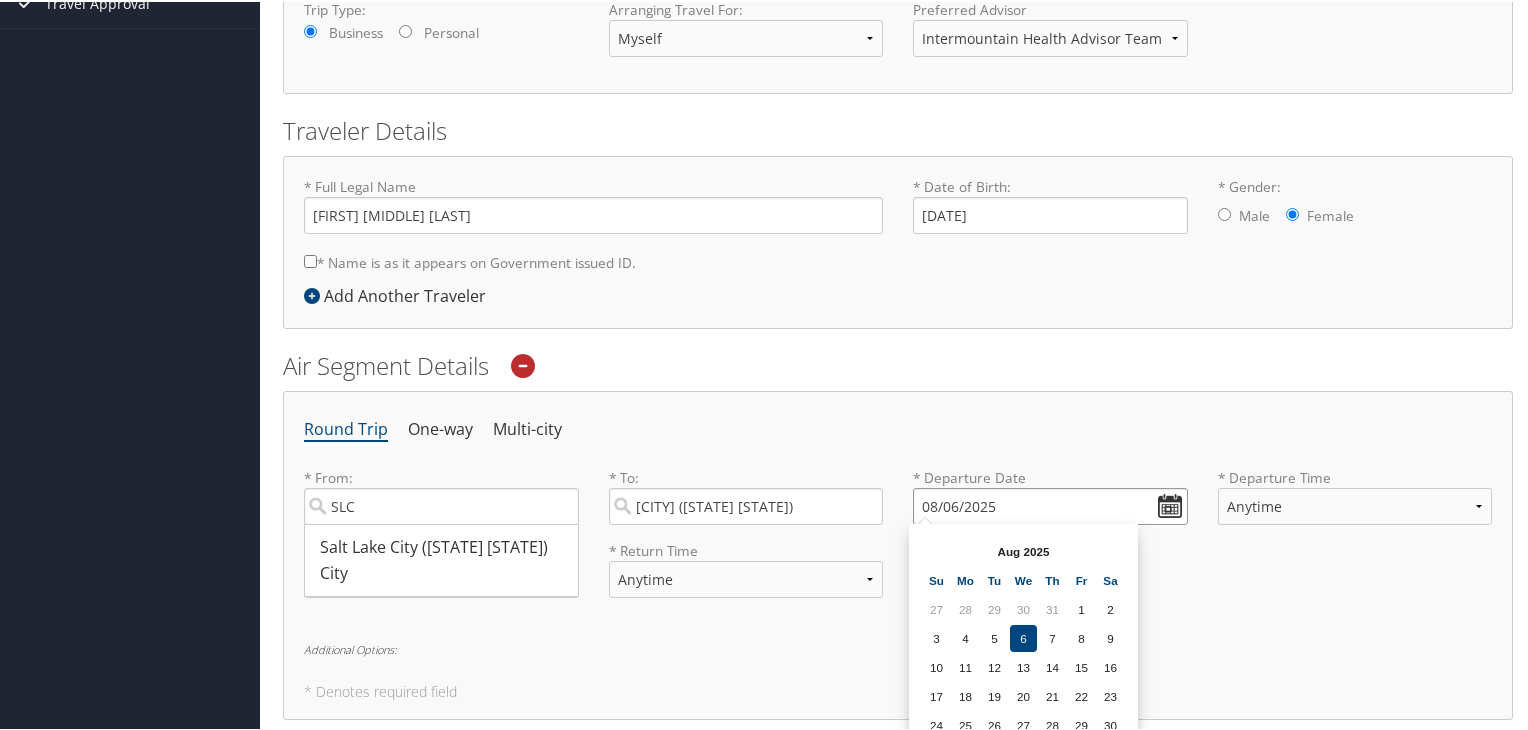 click on "08/06/2025" at bounding box center (1050, 504) 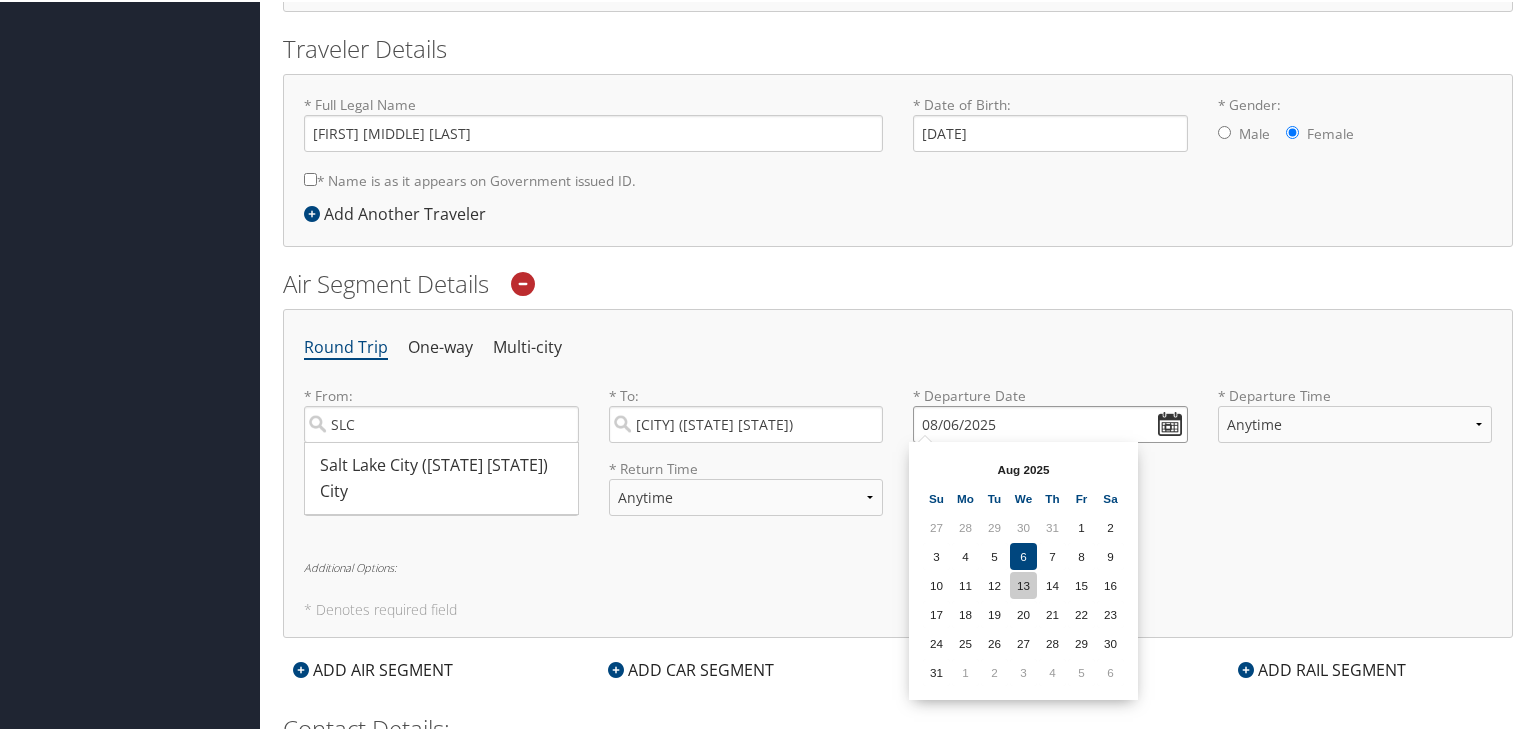 scroll, scrollTop: 537, scrollLeft: 0, axis: vertical 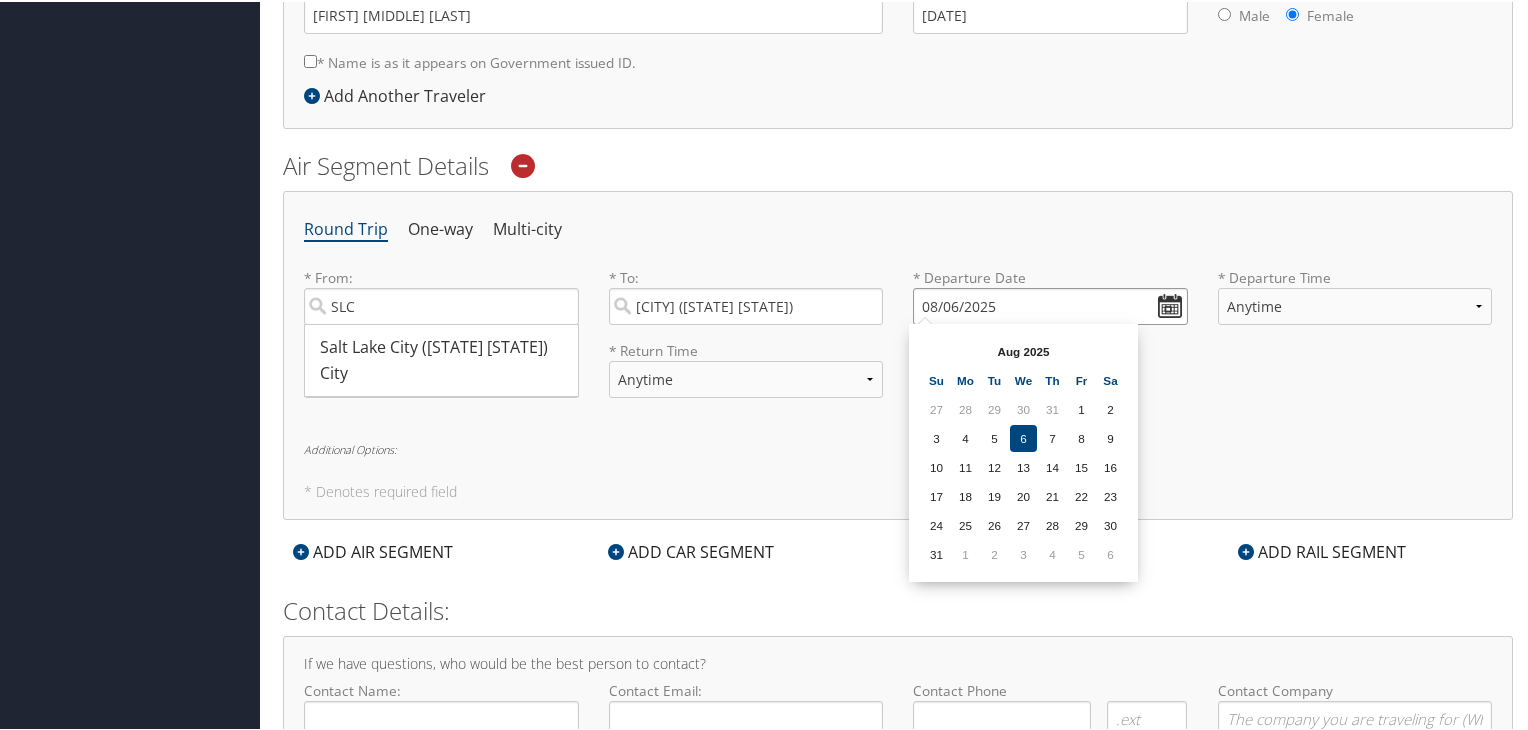 click on "08/06/2025" at bounding box center [1050, 304] 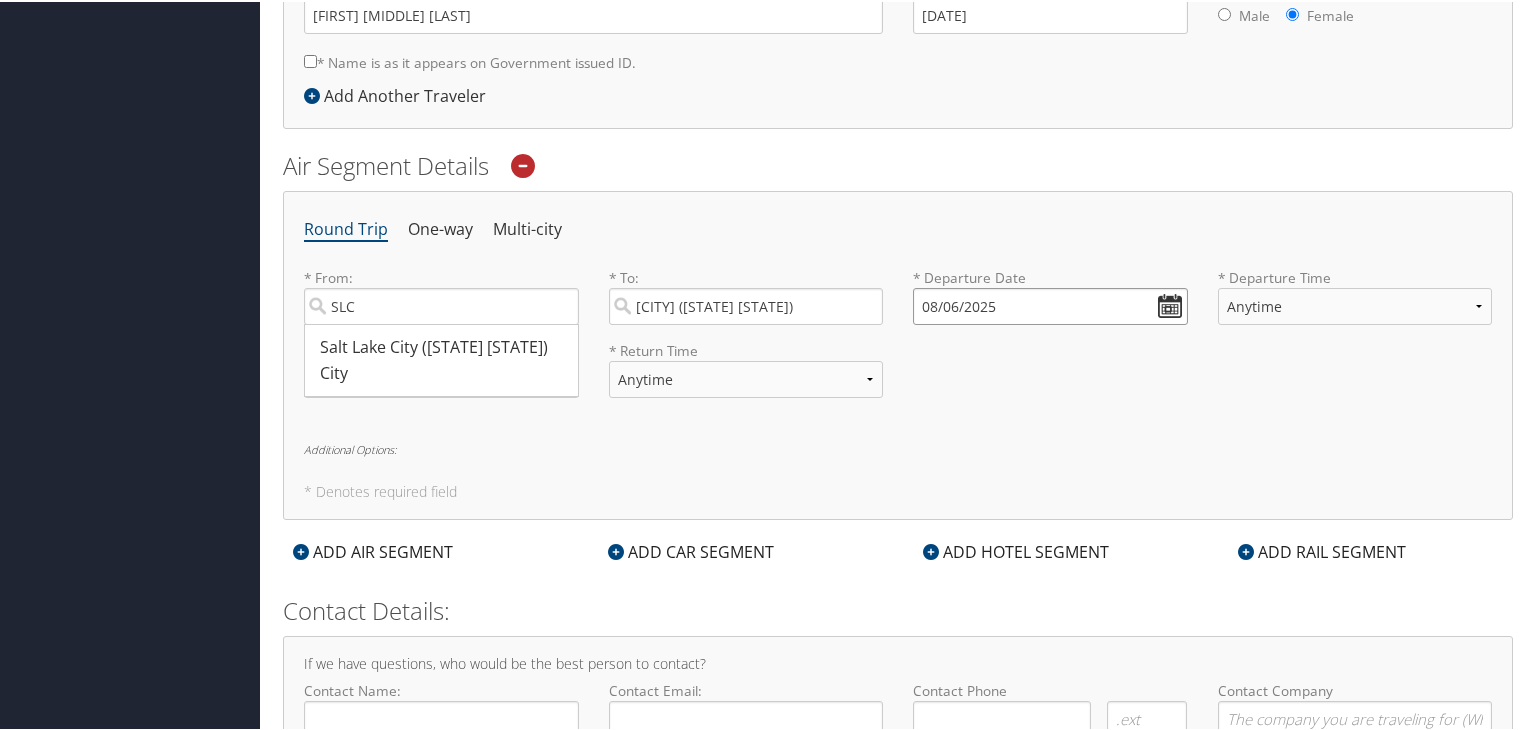 drag, startPoint x: 1006, startPoint y: 295, endPoint x: 740, endPoint y: 289, distance: 266.06766 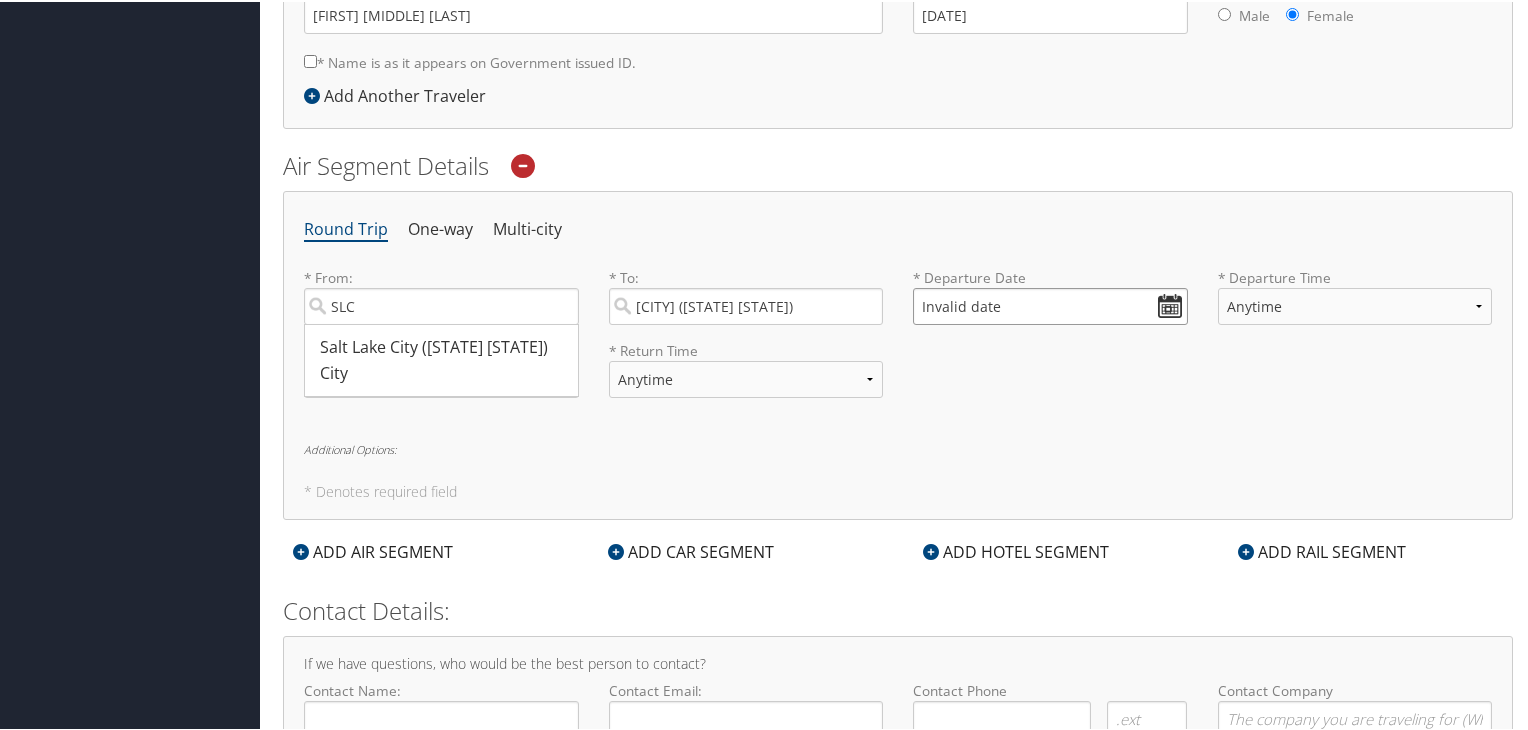 drag, startPoint x: 945, startPoint y: 297, endPoint x: 969, endPoint y: 298, distance: 24.020824 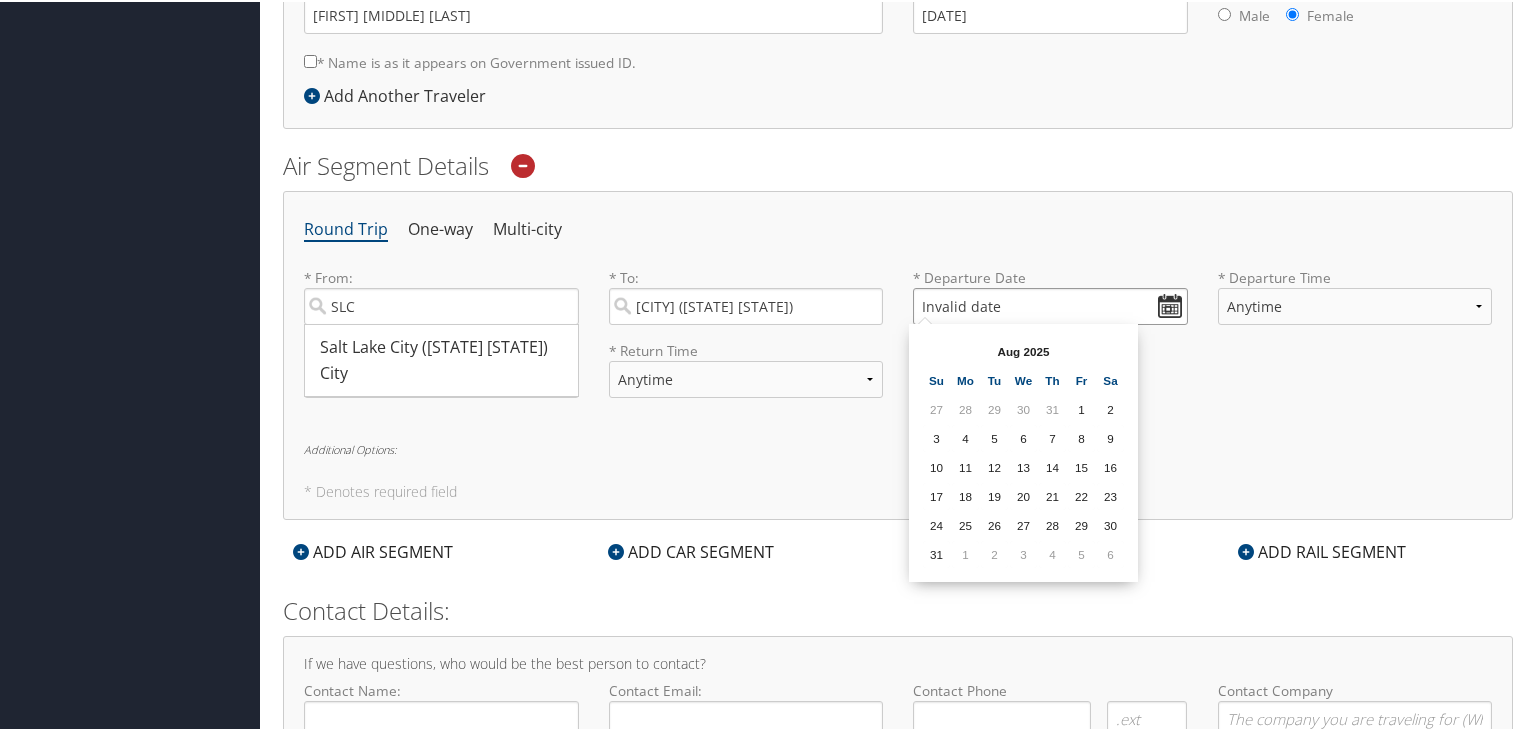 scroll, scrollTop: 652, scrollLeft: 0, axis: vertical 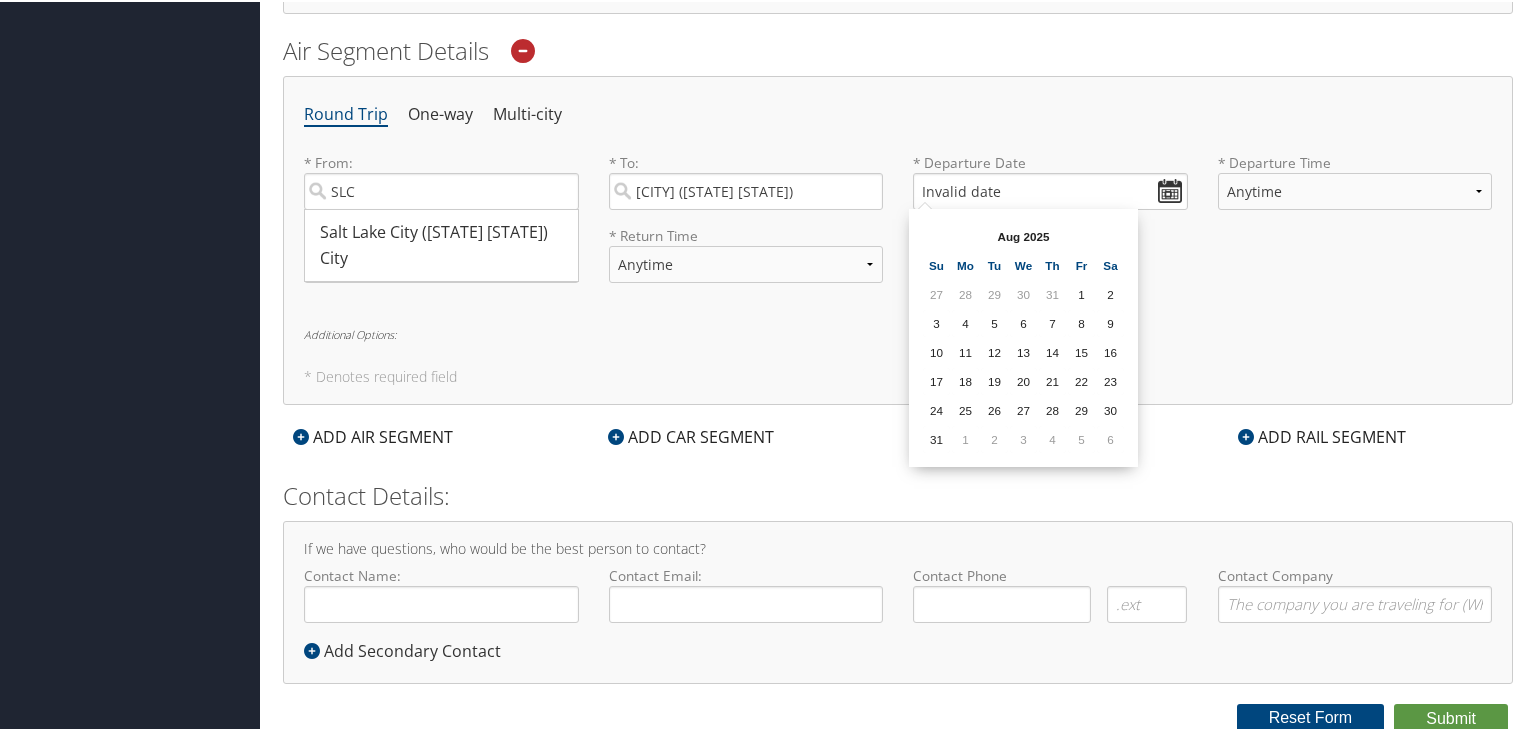 click on "Aug 2025" at bounding box center (1023, 234) 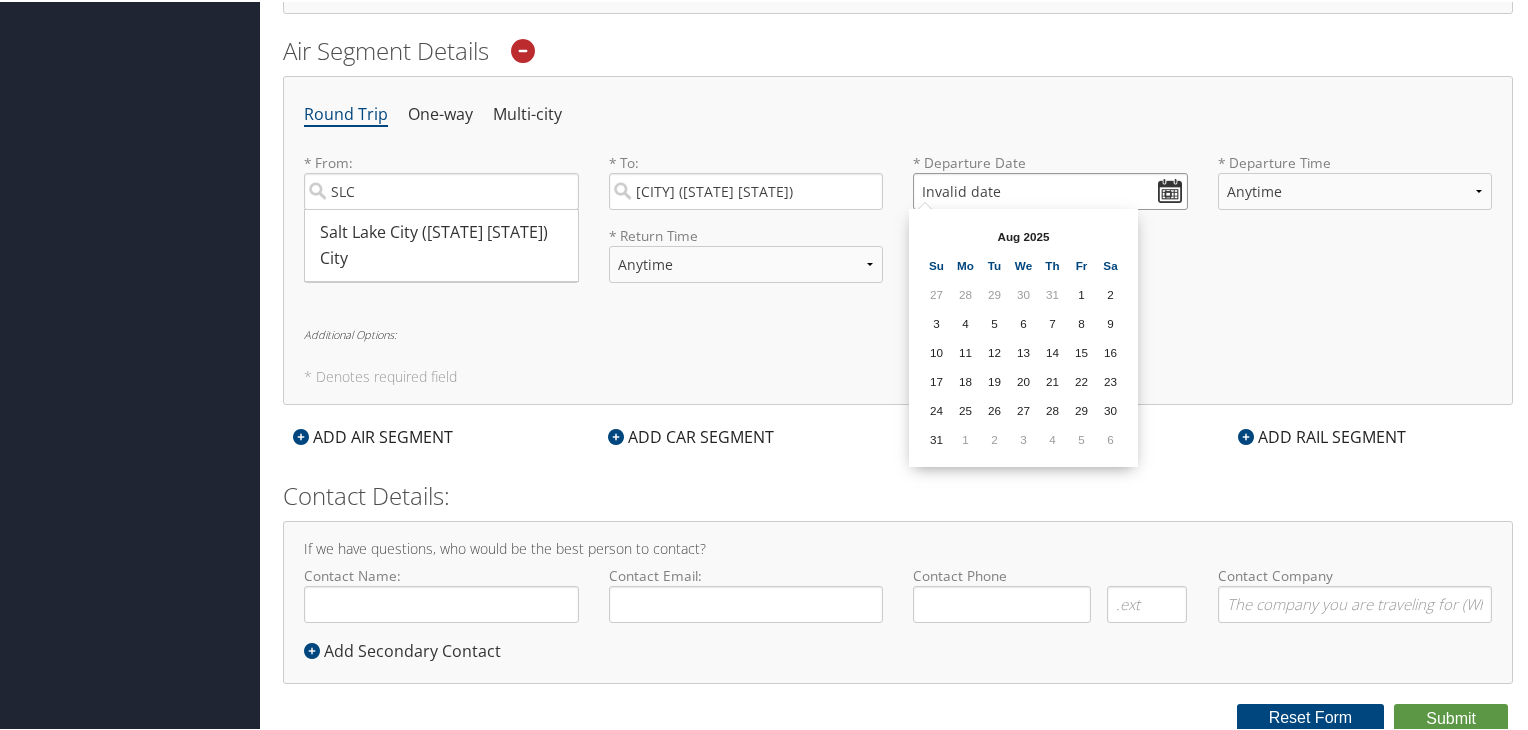 click on "Invalid date" at bounding box center [1050, 189] 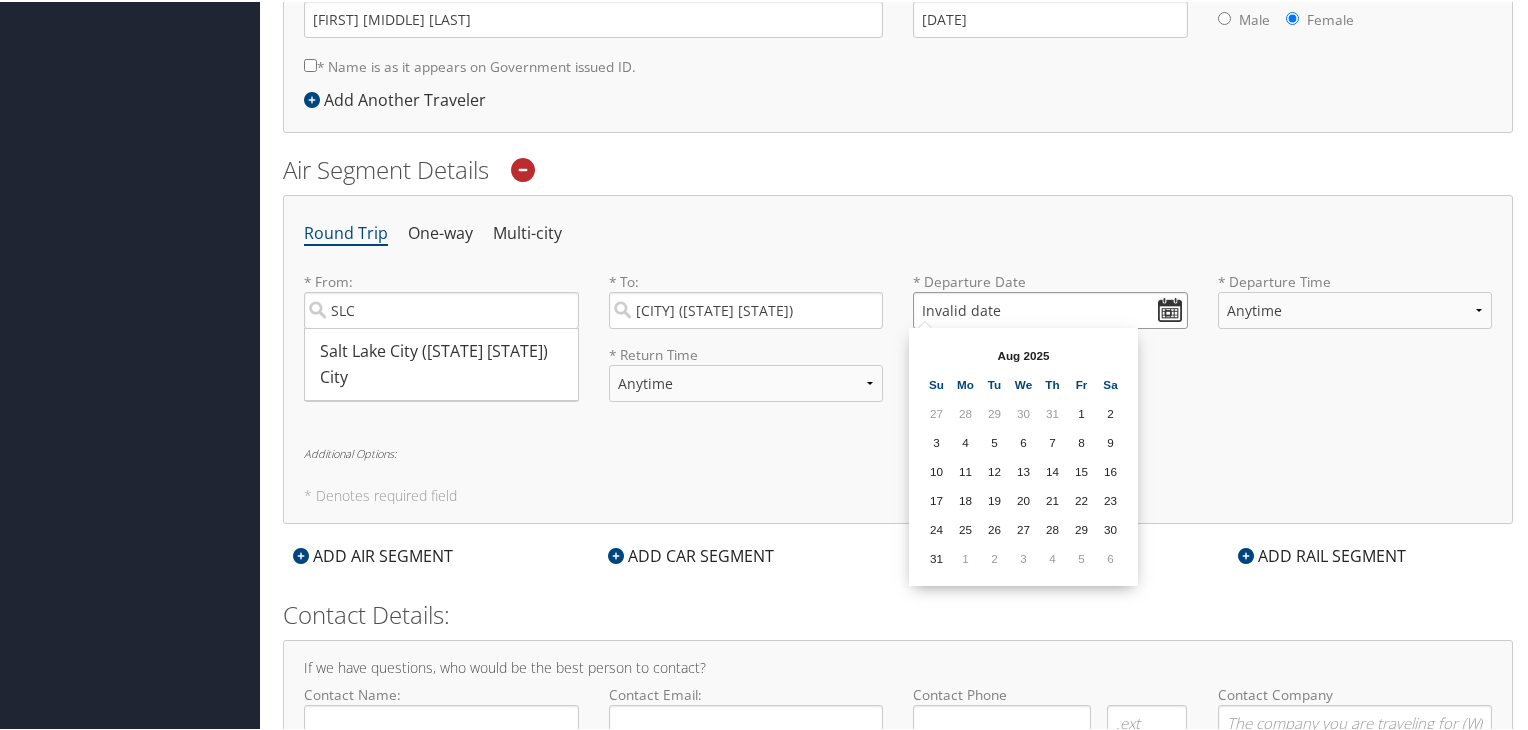 scroll, scrollTop: 352, scrollLeft: 0, axis: vertical 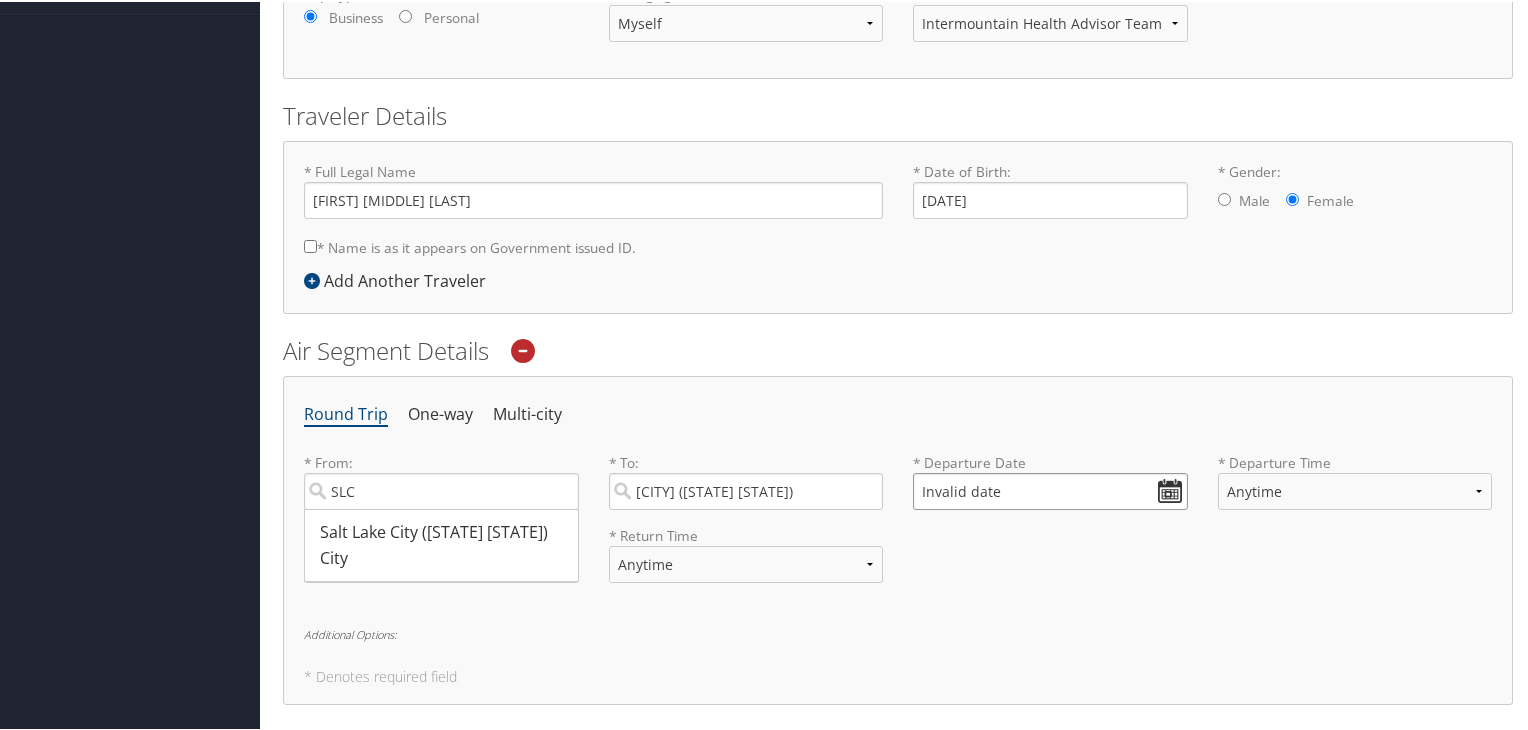 click on "Invalid date" at bounding box center [1050, 489] 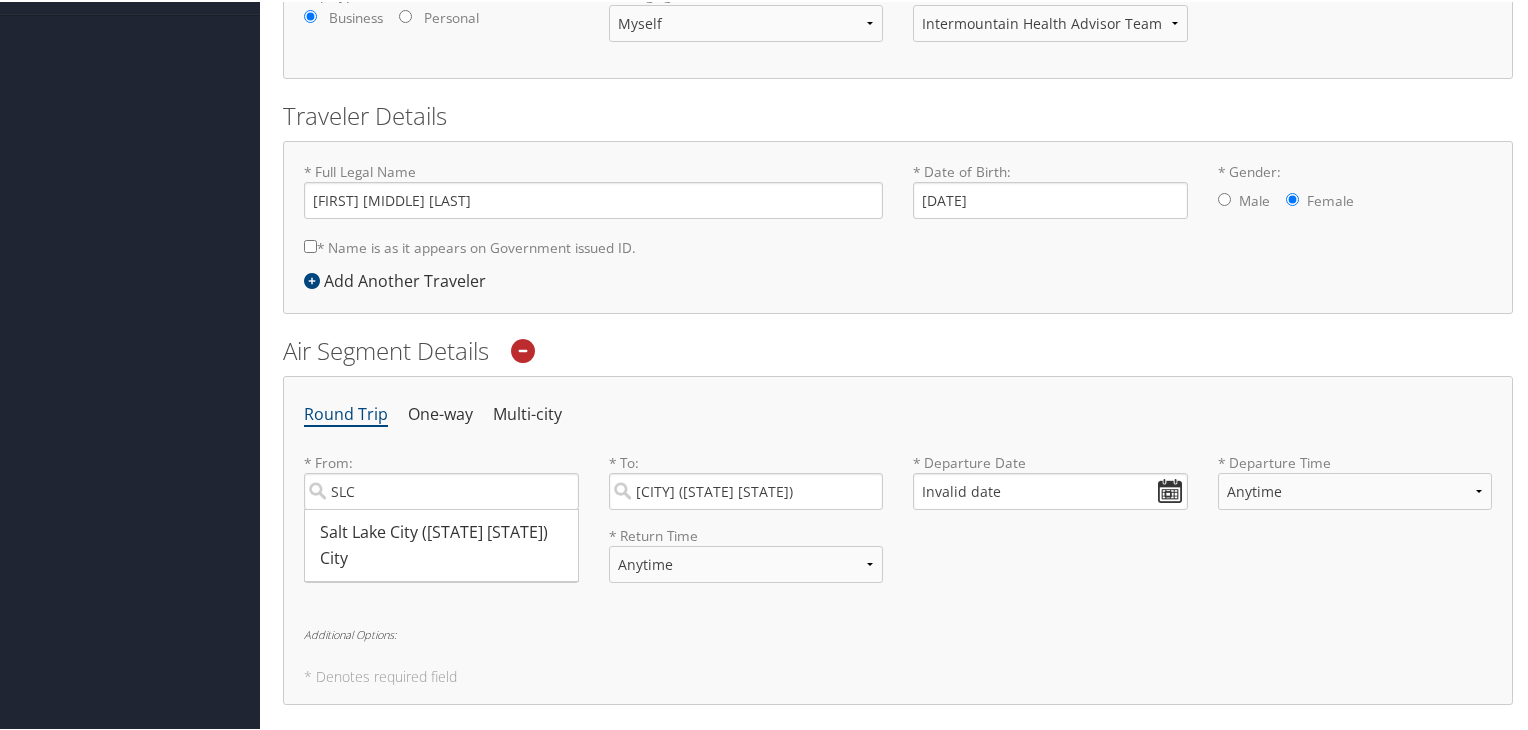 click on "Round Trip One-way Multi-city * From: SLC Salt Lake City   (SLC Utah) City 11931 11931 Required * To: Portland (PDX OR) Required * Departure Date Invalid date Dates must be valid * Departure Time Anytime Early Morning (5AM-7AM) Morning (7AM-12PM) Afternoon (12PM-5PM) Evening (5PM-10PM) Red Eye (10PM-5AM)  12:00 AM   1:00 AM   2:00 AM   3:00 AM   4:00 AM   5:00 AM   6:00 AM   7:00 AM   8:00 AM   9:00 AM   10:00 AM   11:00 AM   12:00 PM (Noon)   1:00 PM   2:00 PM   3:00 PM   4:00 PM   5:00 PM   6:00 PM   7:00 PM   8:00 PM   9:00 PM   10:00 PM   11:00 PM  Required * Return Date Dates must be valid * Return Time Anytime Early Morning (5AM-7AM) Morning (7AM-12PM) Afternoon (12PM-5PM) Evening (5PM-10PM) Red Eye (10PM-5AM)  12:00 AM   1:00 AM   2:00 AM   3:00 AM   4:00 AM   5:00 AM   6:00 AM   7:00 AM   8:00 AM   9:00 AM   10:00 AM   11:00 AM   12:00 PM (Noon)   1:00 PM   2:00 PM   3:00 PM   4:00 PM   5:00 PM   6:00 PM   7:00 PM   8:00 PM   9:00 PM   10:00 PM   11:00 PM  Required   Additional Options:" at bounding box center [898, 538] 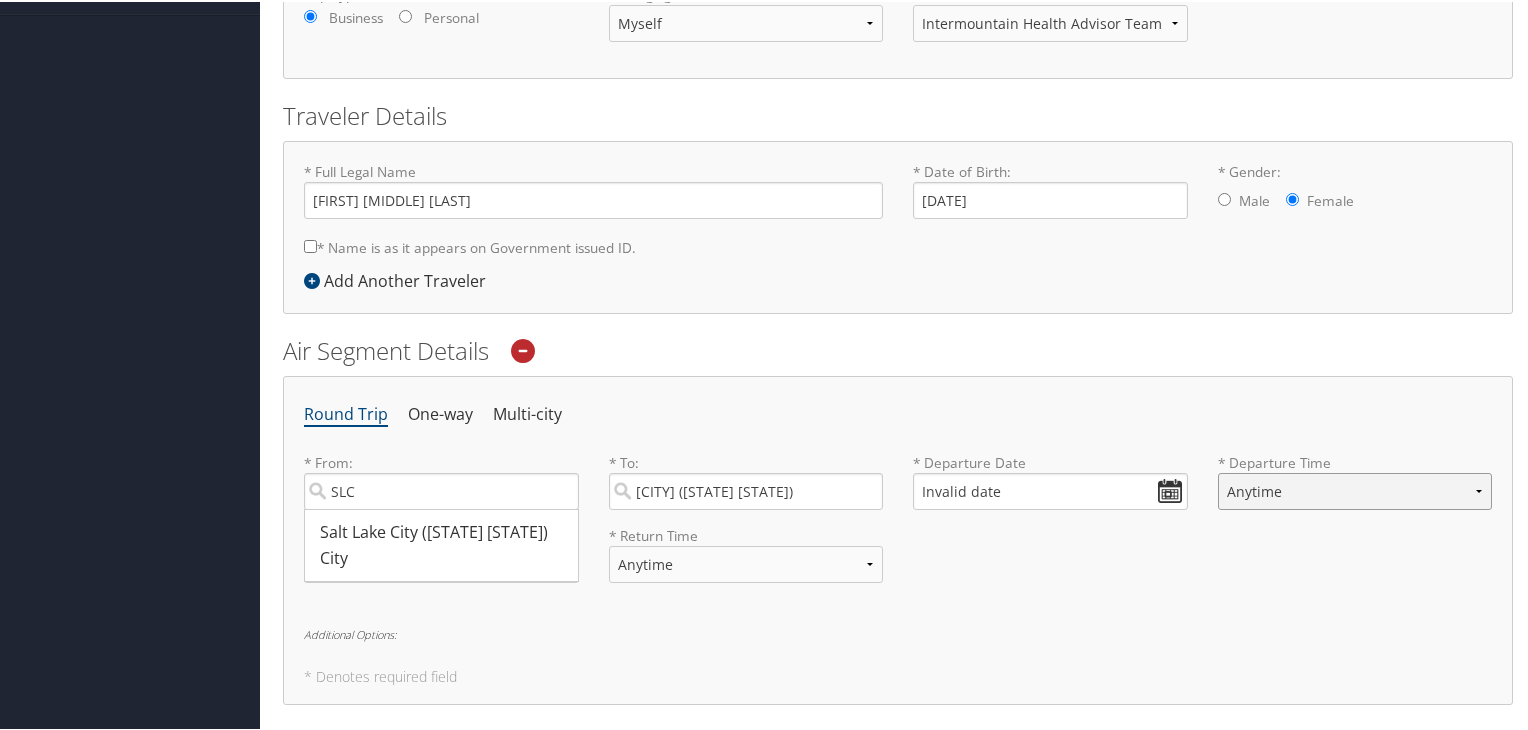 click on "Anytime Early Morning (5AM-7AM) Morning (7AM-12PM) Afternoon (12PM-5PM) Evening (5PM-10PM) Red Eye (10PM-5AM)  12:00 AM   1:00 AM   2:00 AM   3:00 AM   4:00 AM   5:00 AM   6:00 AM   7:00 AM   8:00 AM   9:00 AM   10:00 AM   11:00 AM   12:00 PM (Noon)   1:00 PM   2:00 PM   3:00 PM   4:00 PM   5:00 PM   6:00 PM   7:00 PM   8:00 PM   9:00 PM   10:00 PM   11:00 PM" at bounding box center (1355, 489) 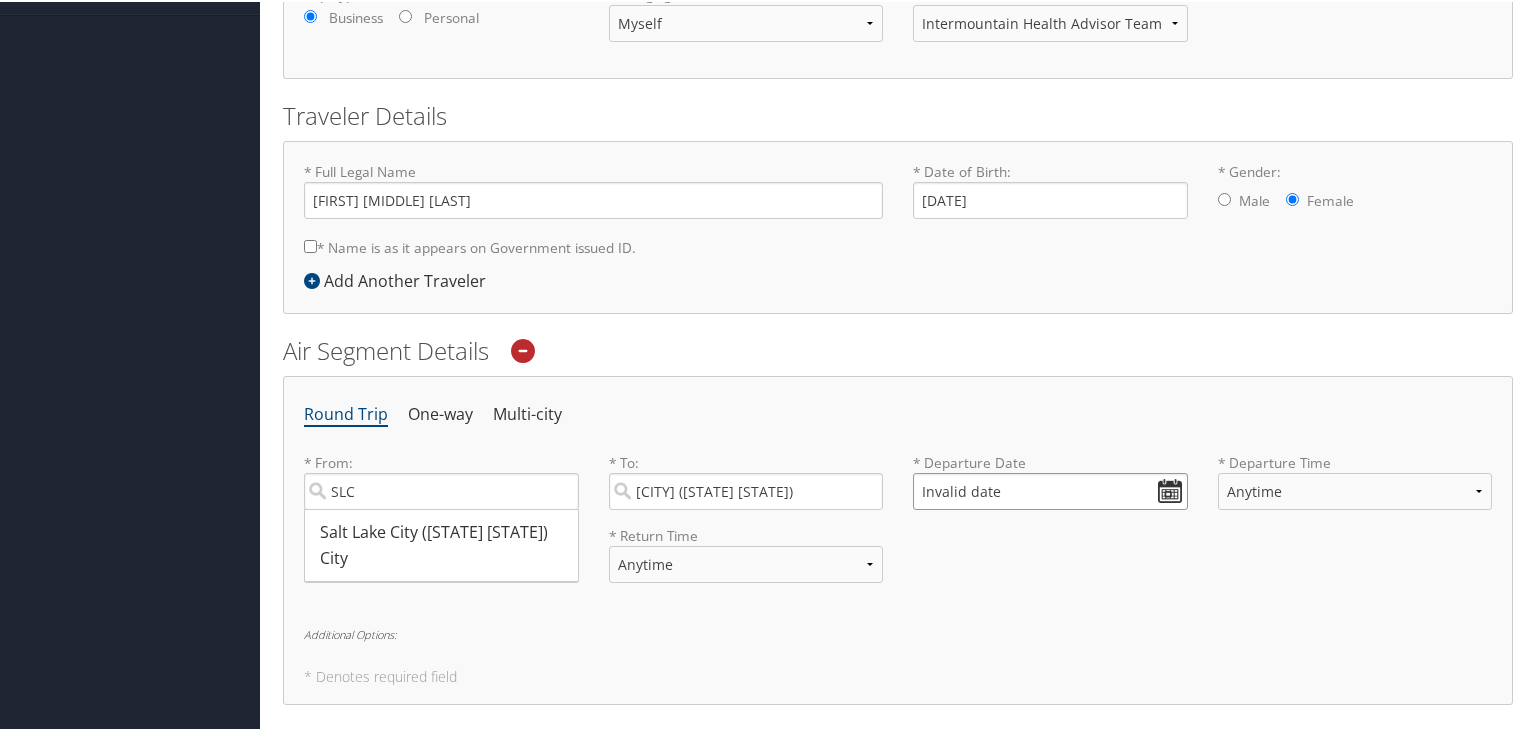 click on "Invalid date" at bounding box center [1050, 489] 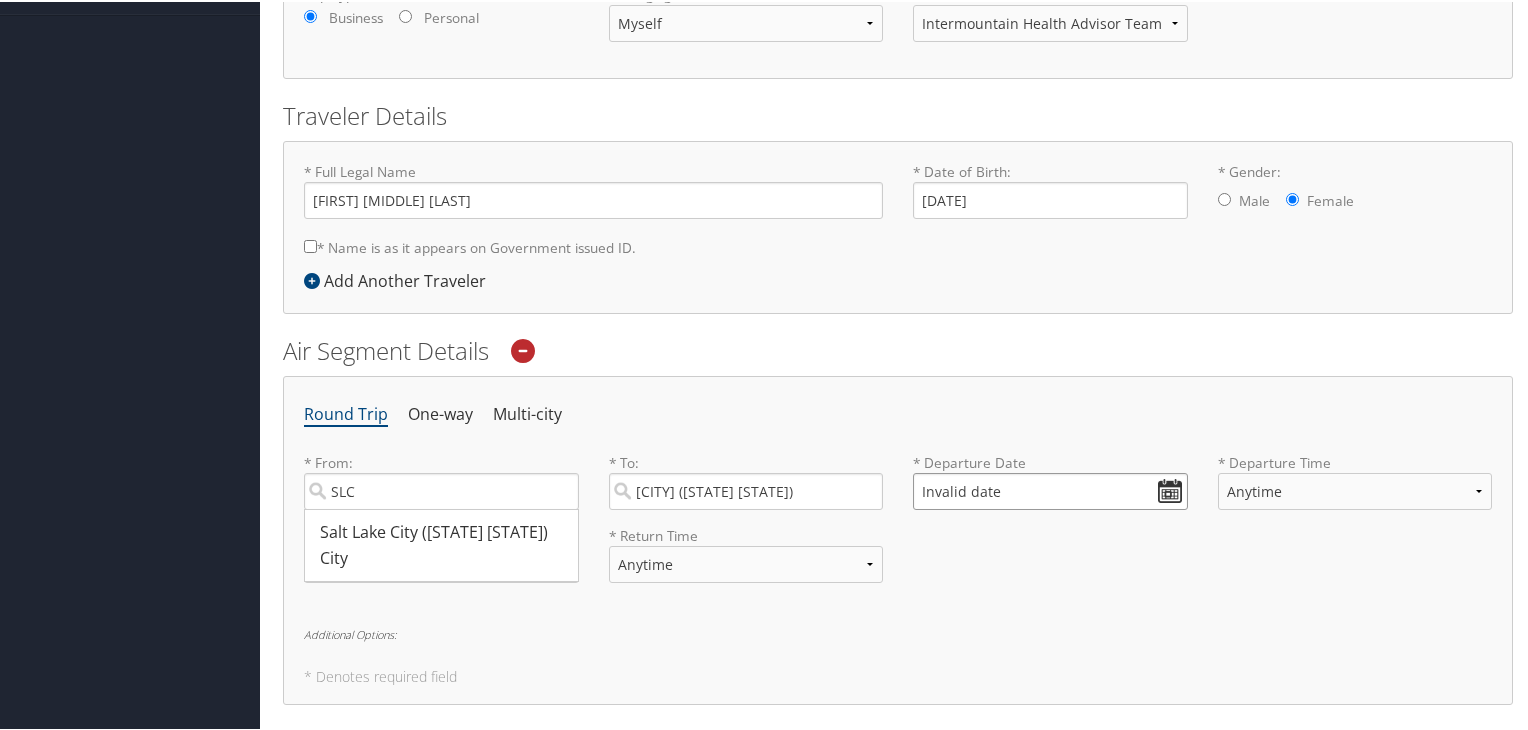 click on "Invalid date" at bounding box center [1050, 489] 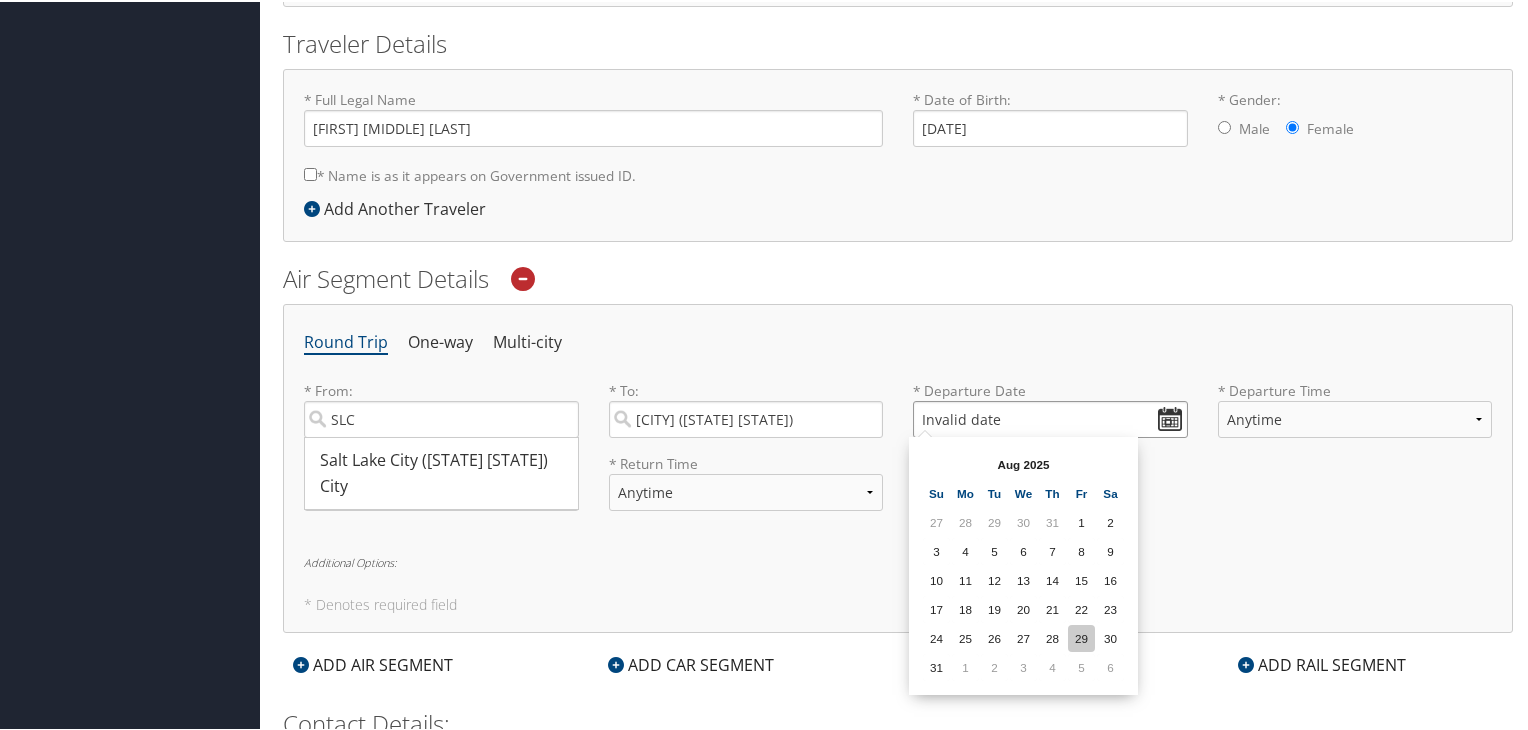 scroll, scrollTop: 452, scrollLeft: 0, axis: vertical 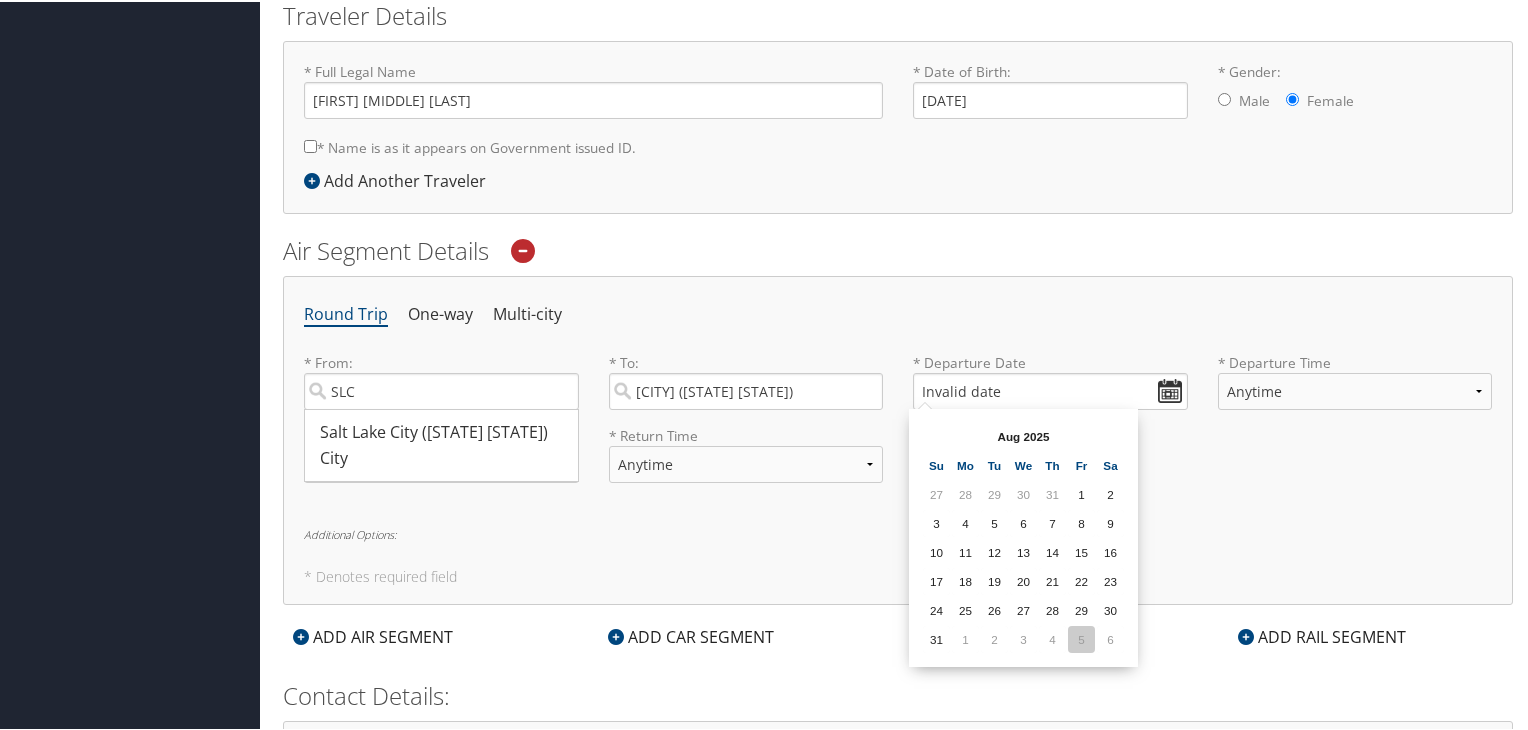 click on "5" at bounding box center (1081, 637) 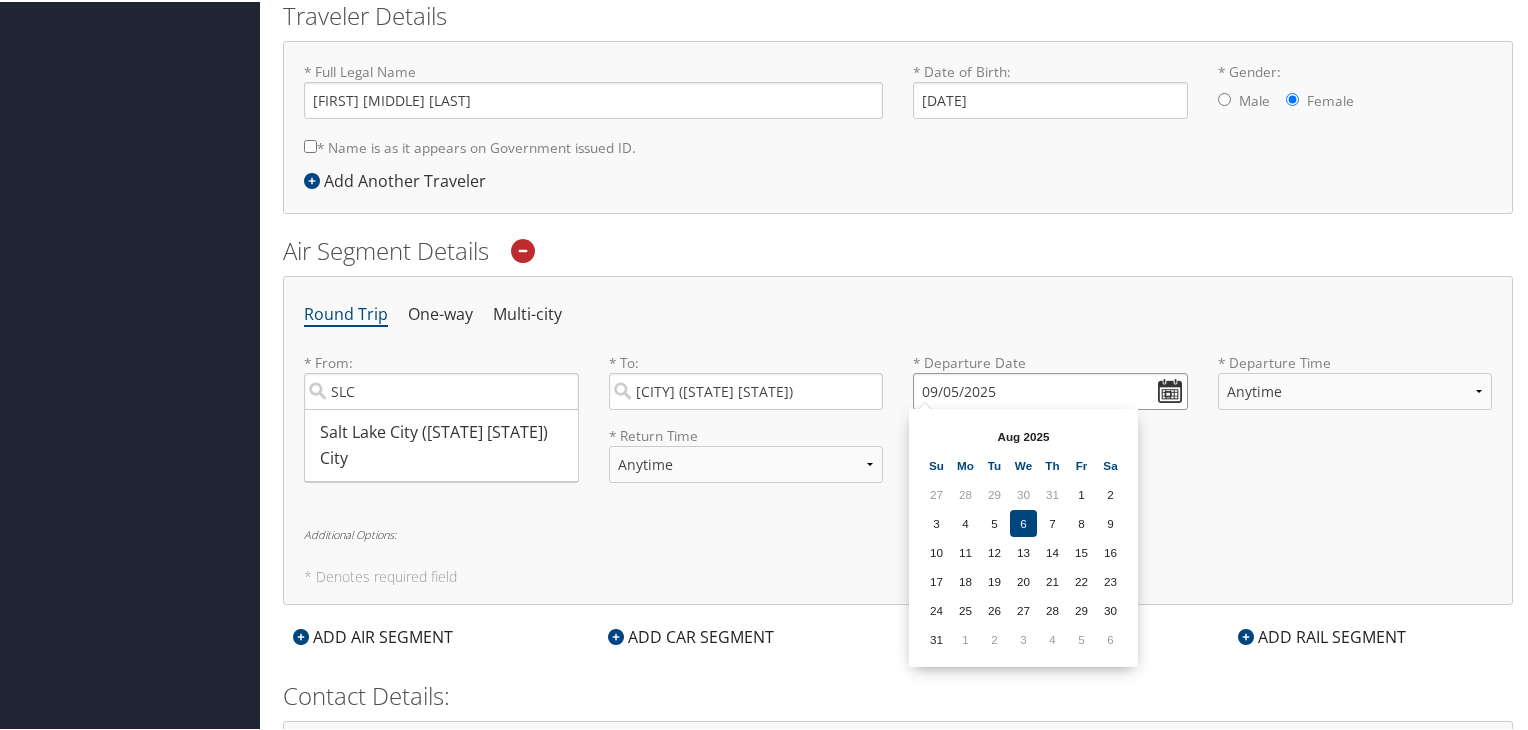 click on "09/05/2025" at bounding box center [1050, 389] 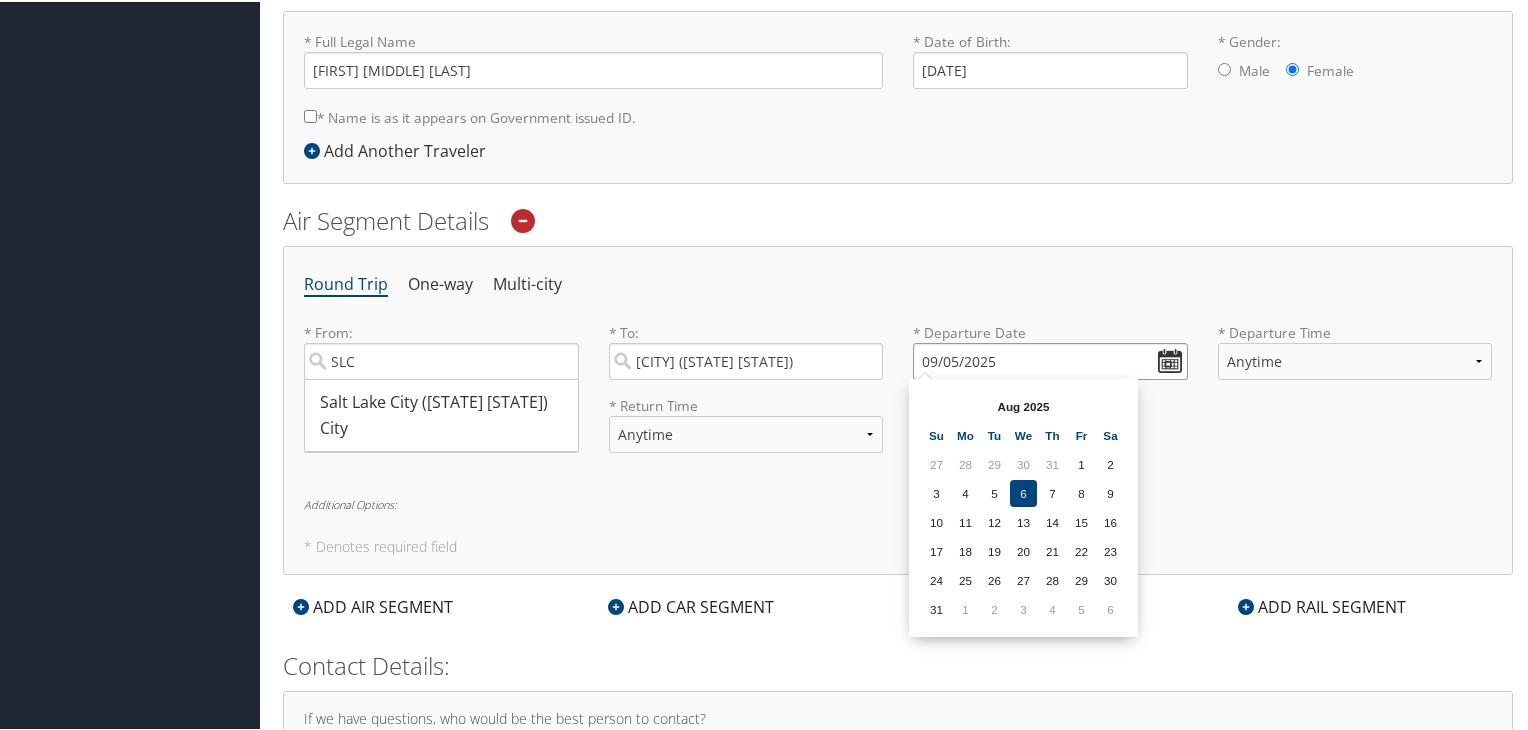scroll, scrollTop: 652, scrollLeft: 0, axis: vertical 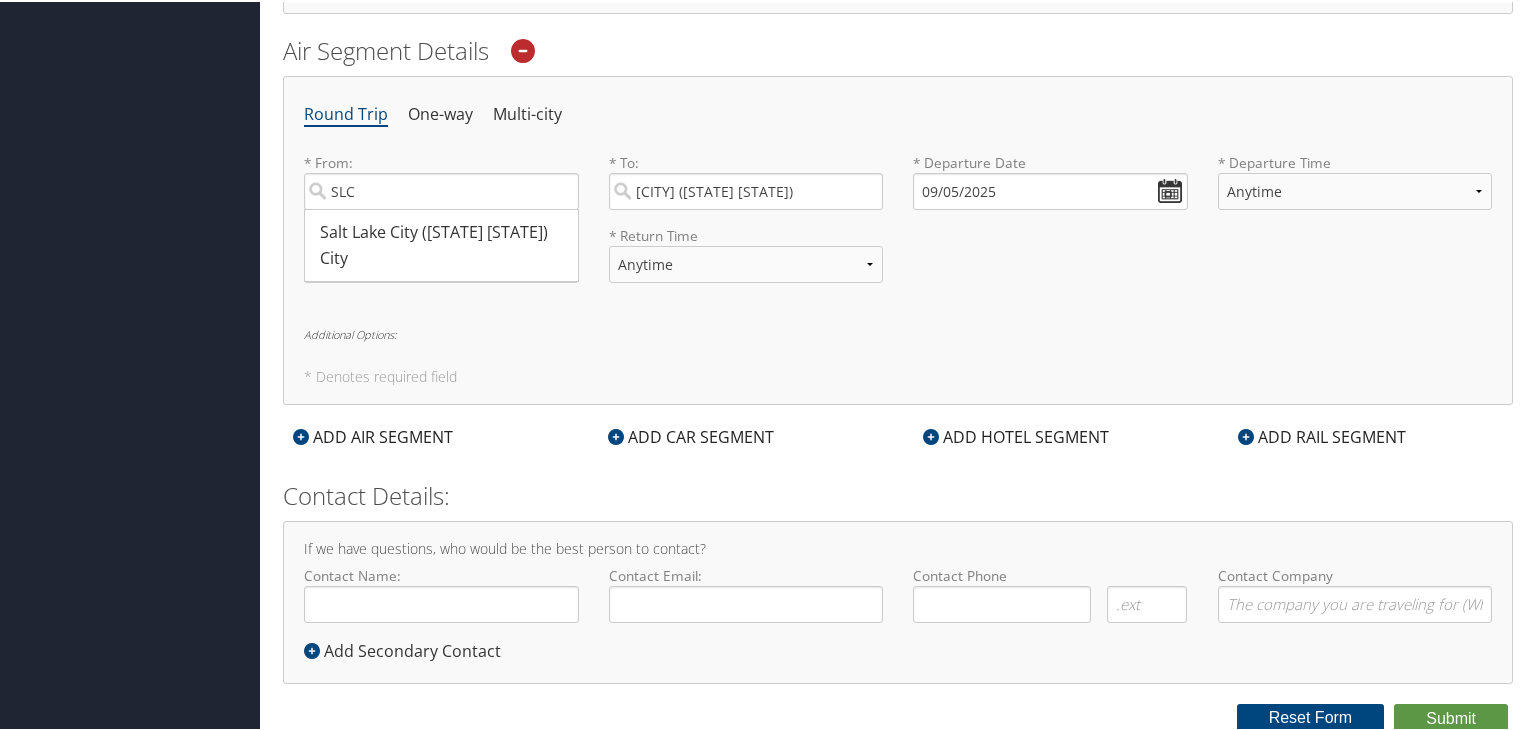 click on "* Denotes required field" at bounding box center [898, 375] 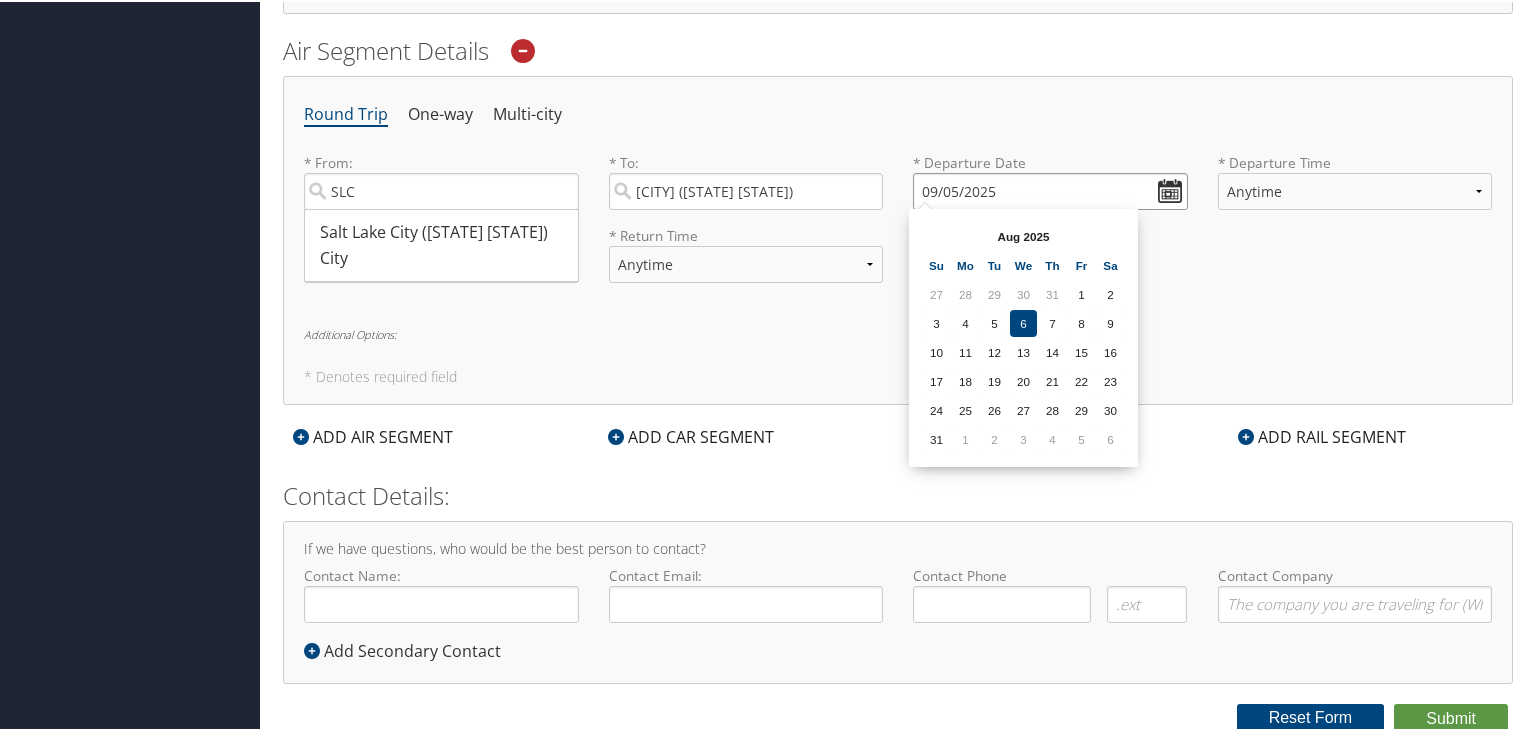 click on "09/05/2025" at bounding box center (1050, 189) 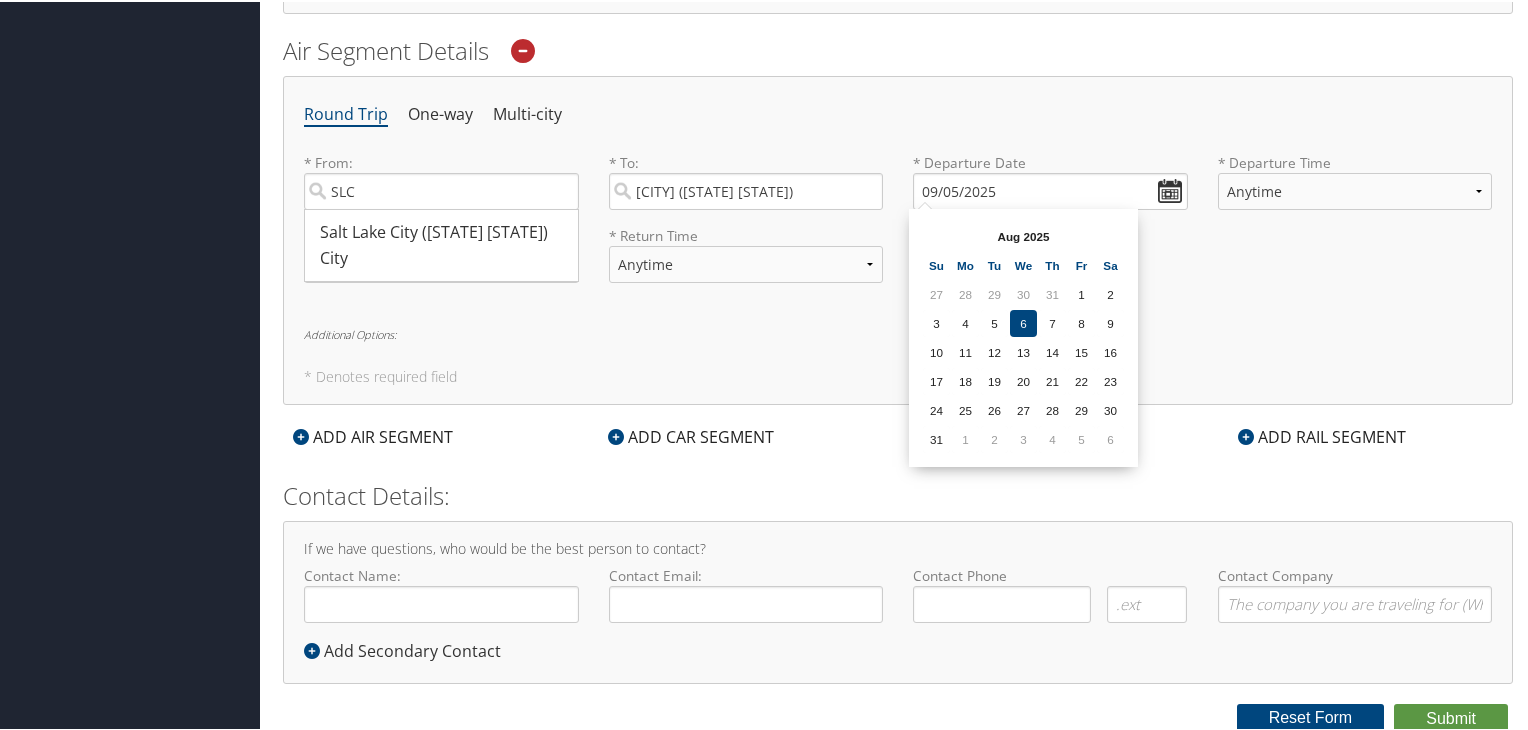 click on "* Return Date Dates must be valid * Return Time Anytime Early Morning (5AM-7AM) Morning (7AM-12PM) Afternoon (12PM-5PM) Evening (5PM-10PM) Red Eye (10PM-5AM)  12:00 AM   1:00 AM   2:00 AM   3:00 AM   4:00 AM   5:00 AM   6:00 AM   7:00 AM   8:00 AM   9:00 AM   10:00 AM   11:00 AM   12:00 PM (Noon)   1:00 PM   2:00 PM   3:00 PM   4:00 PM   5:00 PM   6:00 PM   7:00 PM   8:00 PM   9:00 PM   10:00 PM   11:00 PM  Required" at bounding box center (898, 260) 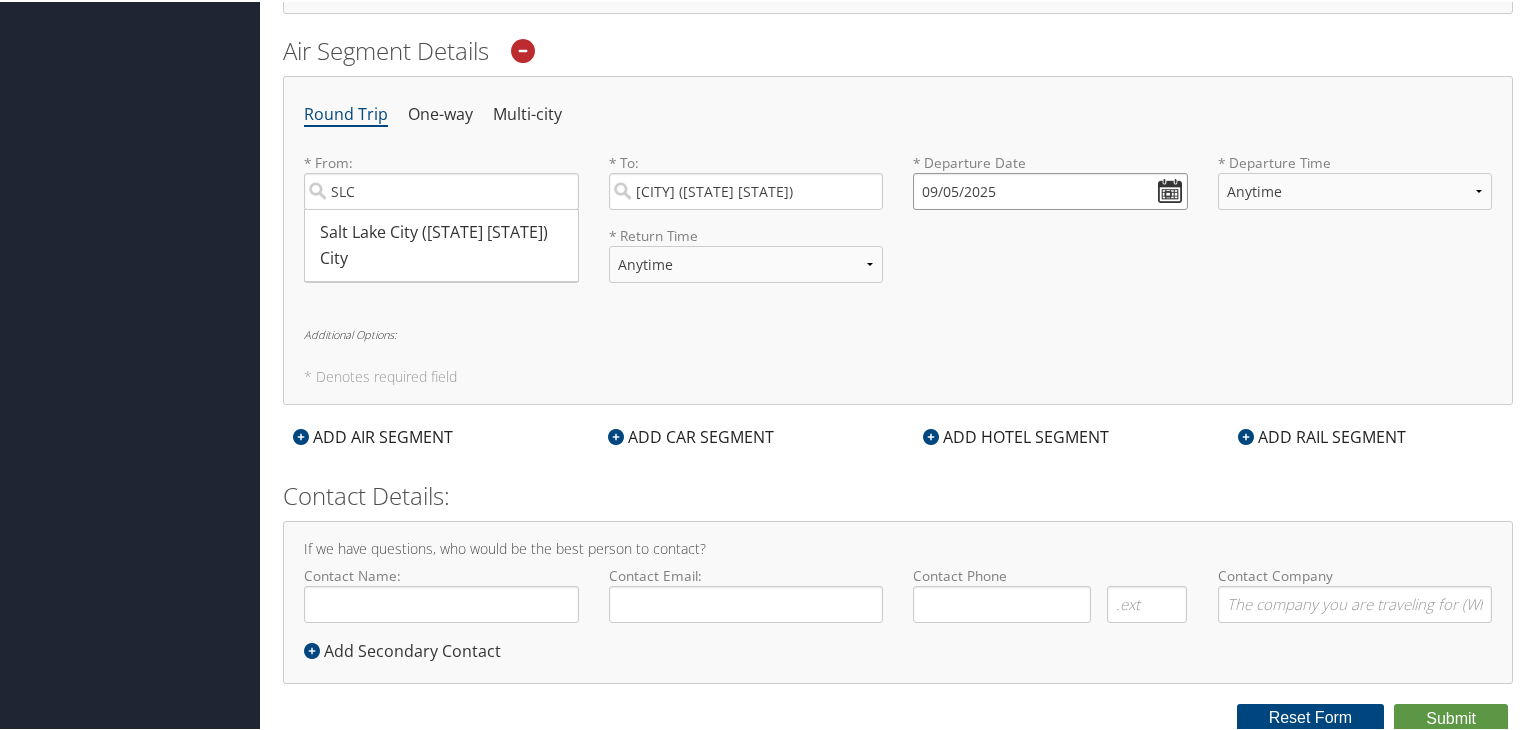 click on "09/05/2025" at bounding box center [1050, 189] 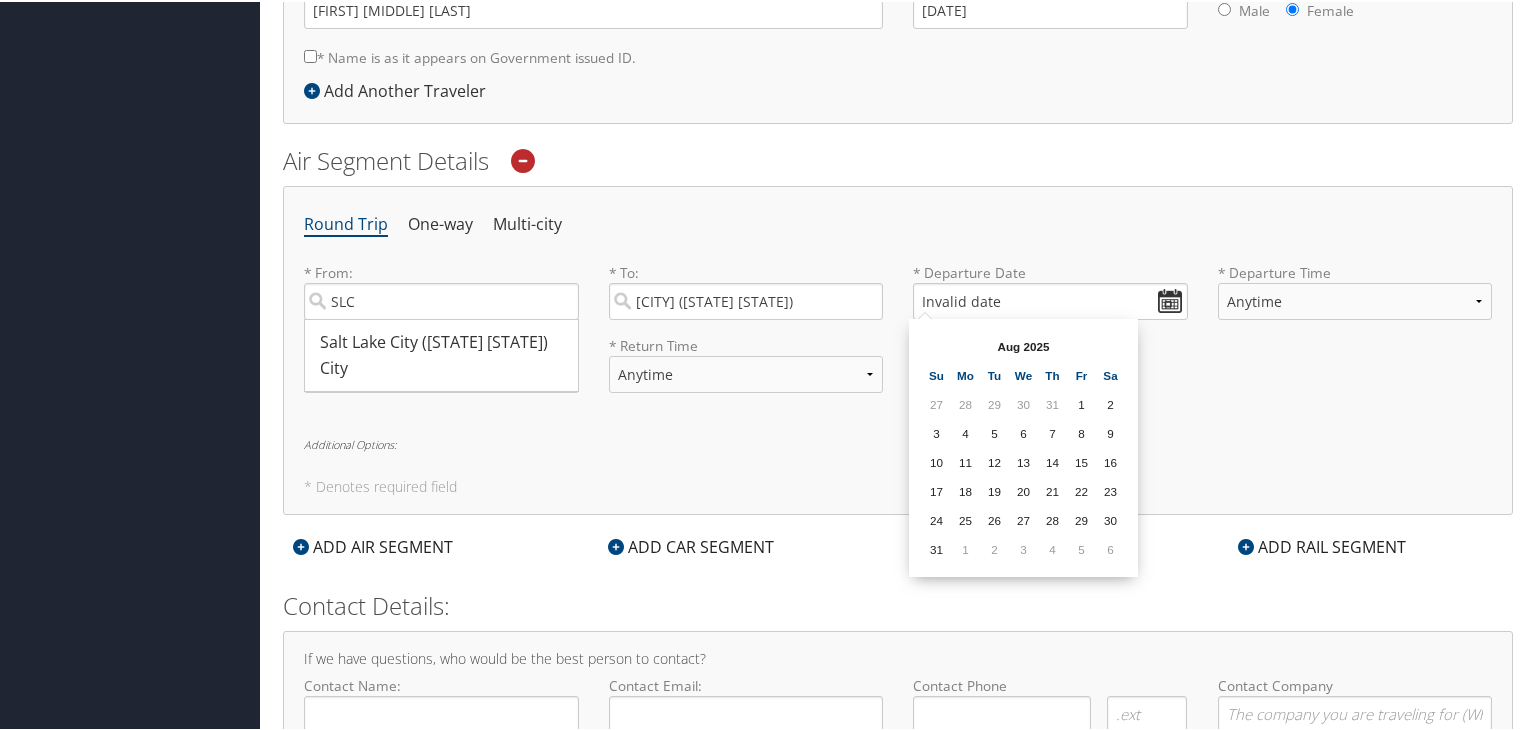 scroll, scrollTop: 552, scrollLeft: 0, axis: vertical 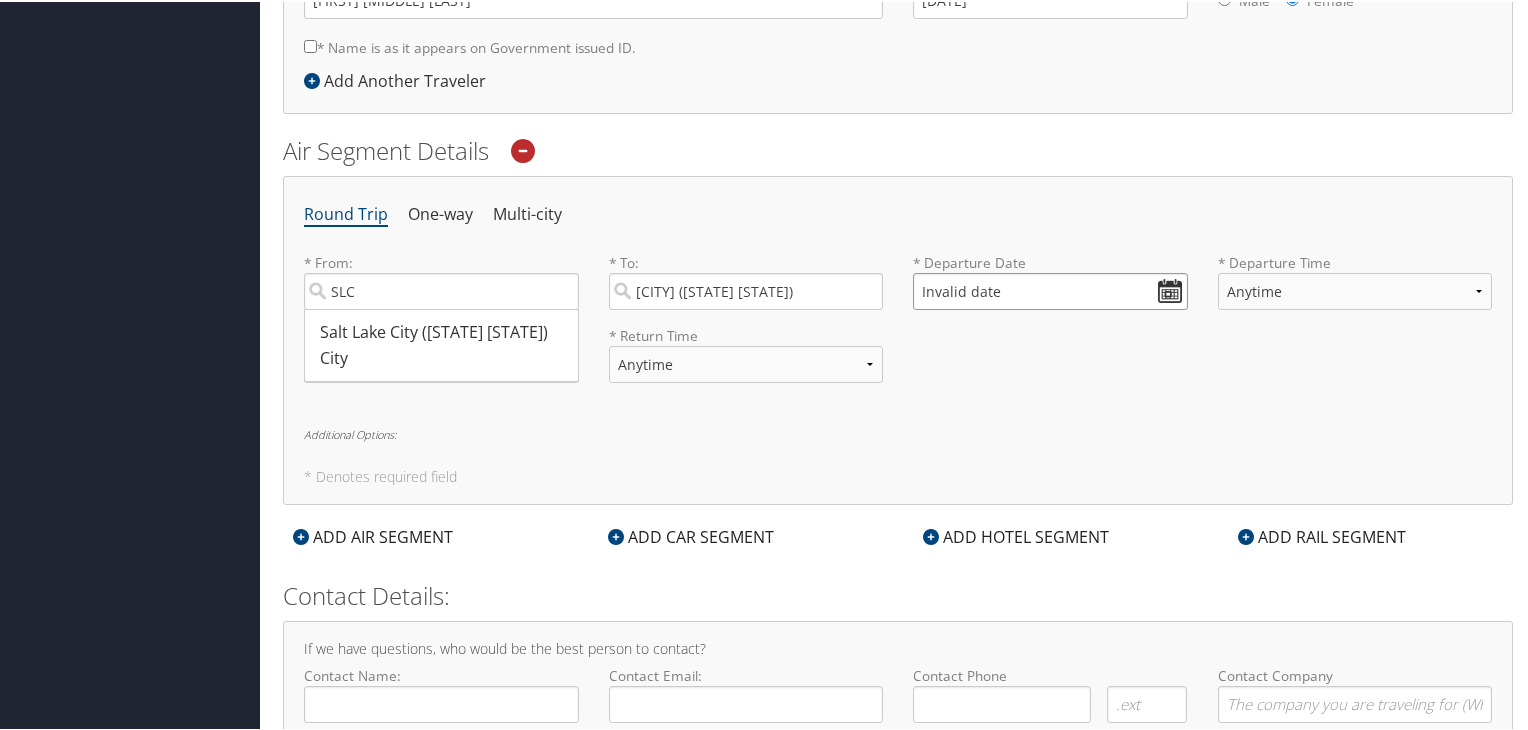 click on "Invalid date" at bounding box center (1050, 289) 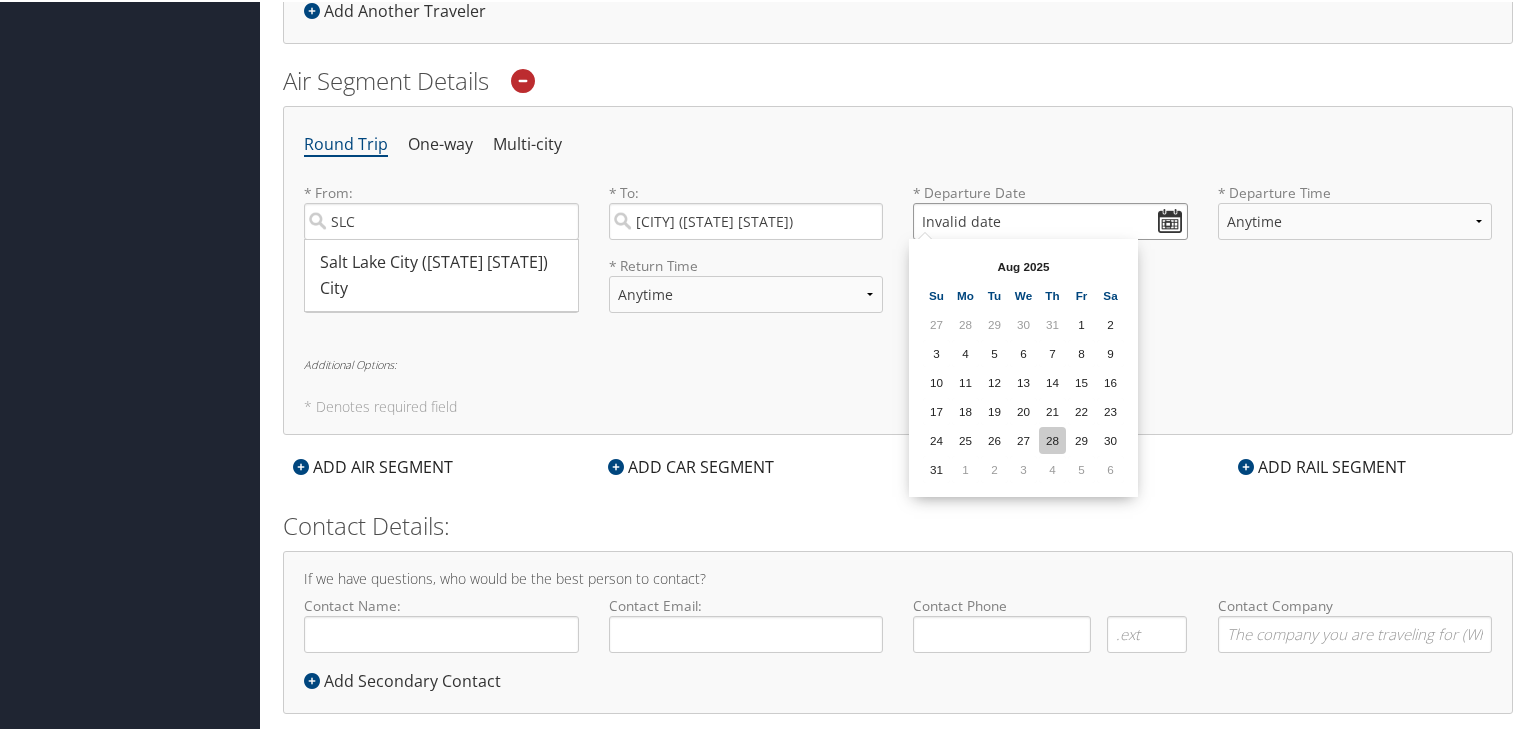 scroll, scrollTop: 652, scrollLeft: 0, axis: vertical 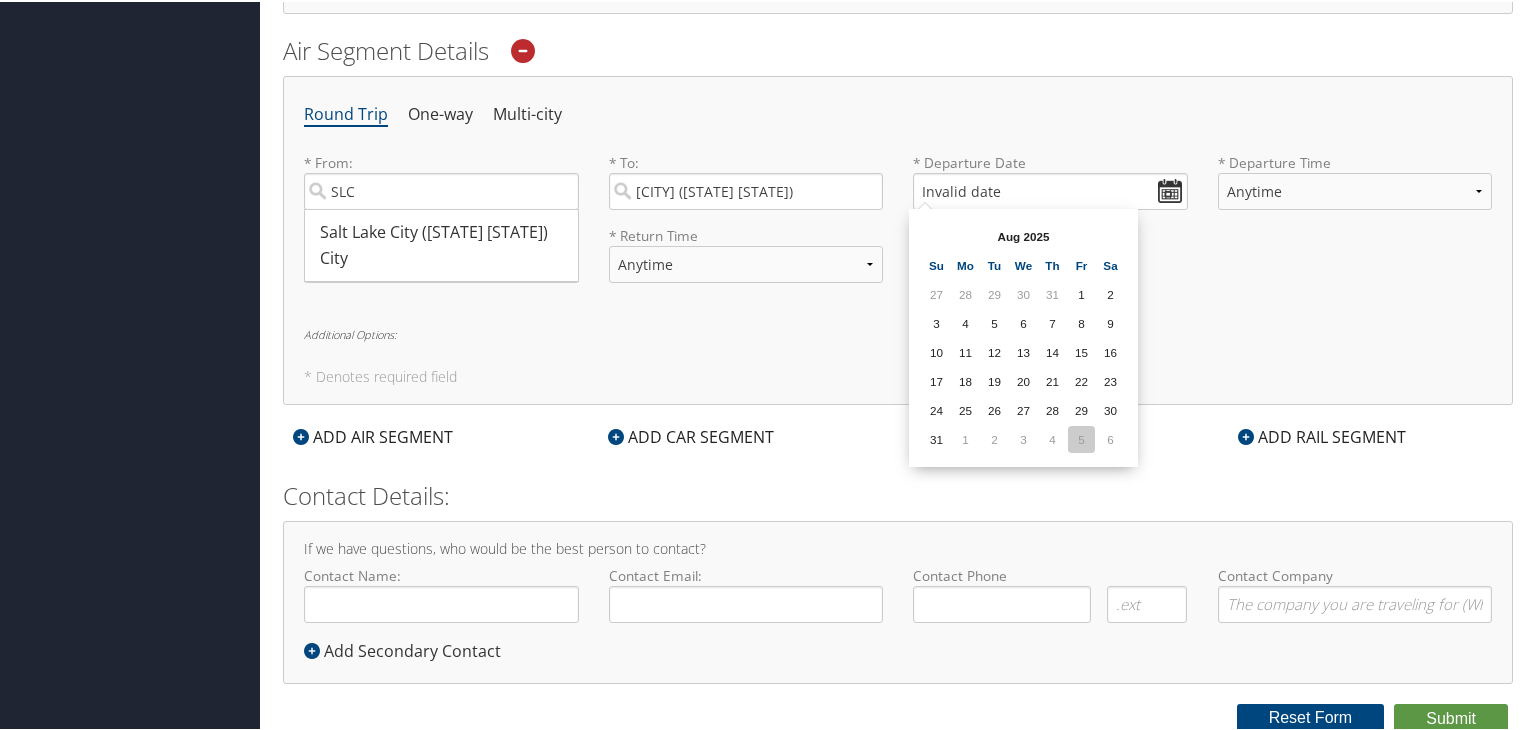 click on "5" at bounding box center [1081, 437] 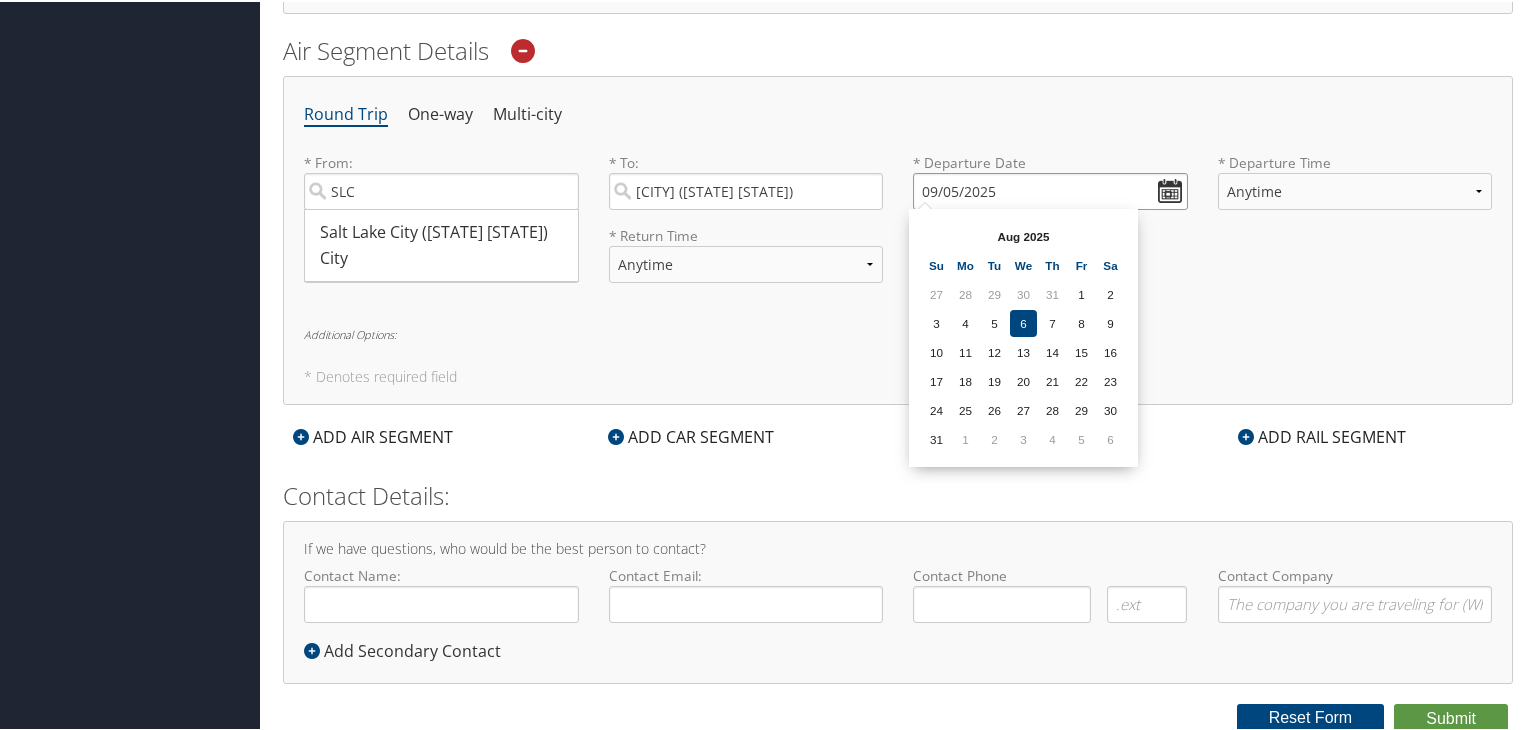 click on "09/05/2025" at bounding box center [1050, 189] 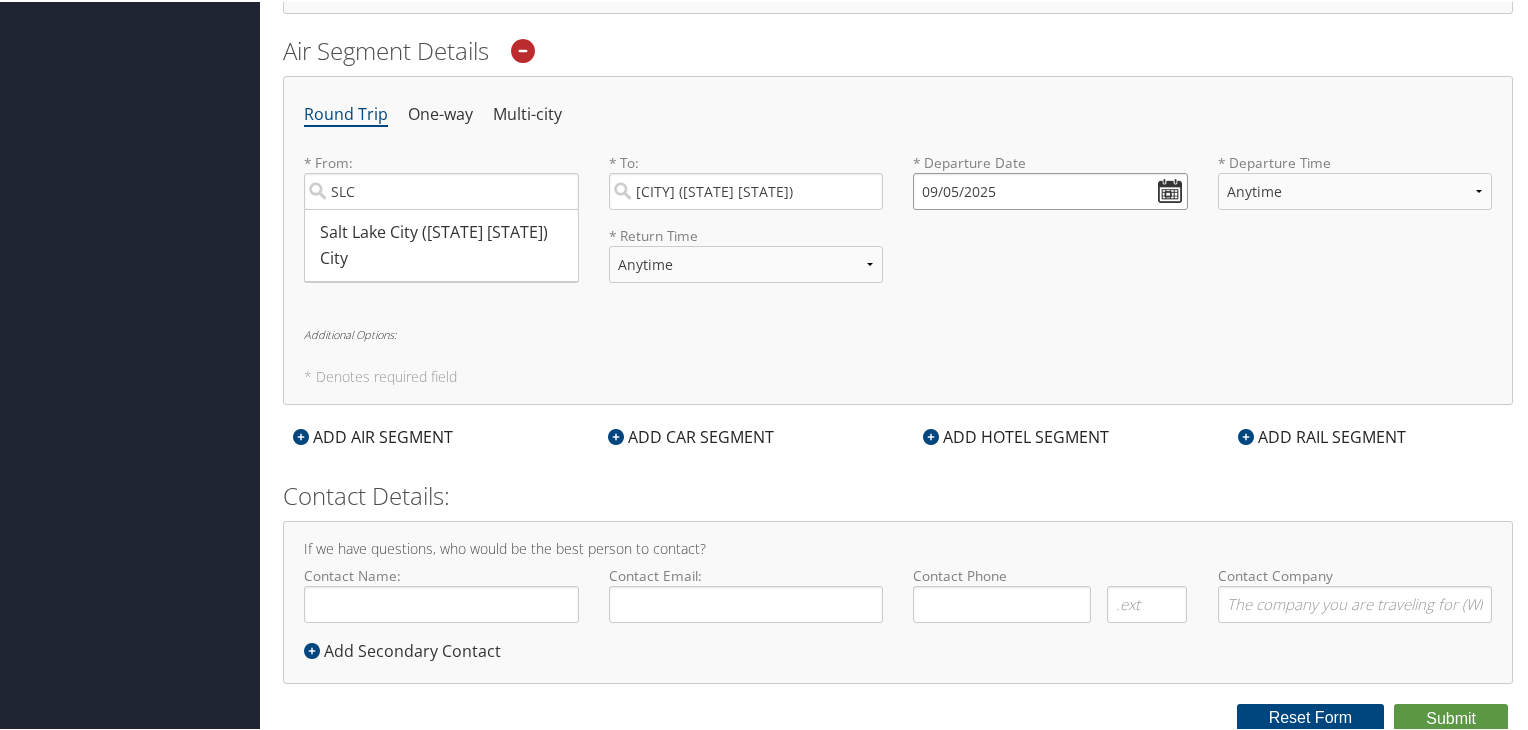 click on "09/05/2025" at bounding box center [1050, 189] 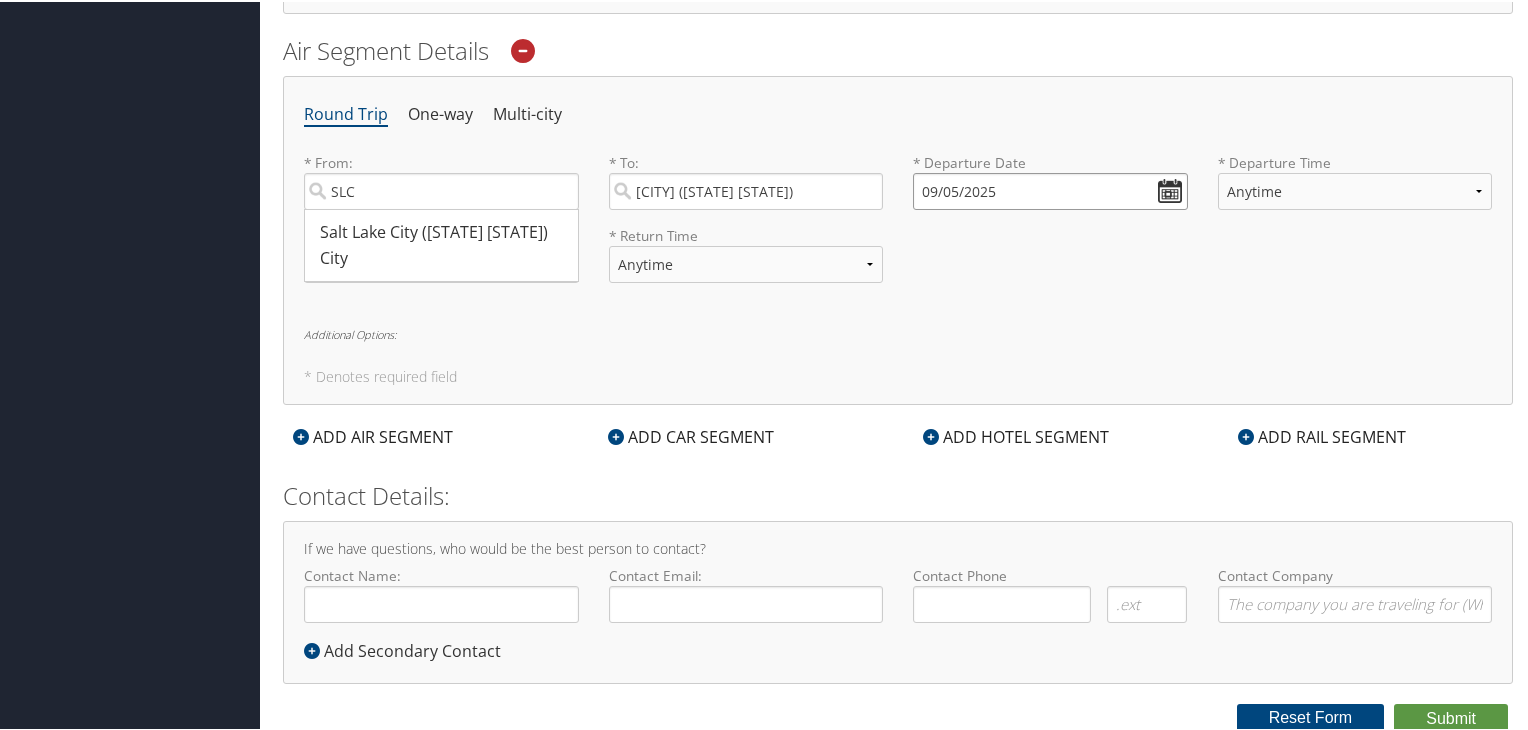 click on "09/05/2025" at bounding box center [1050, 189] 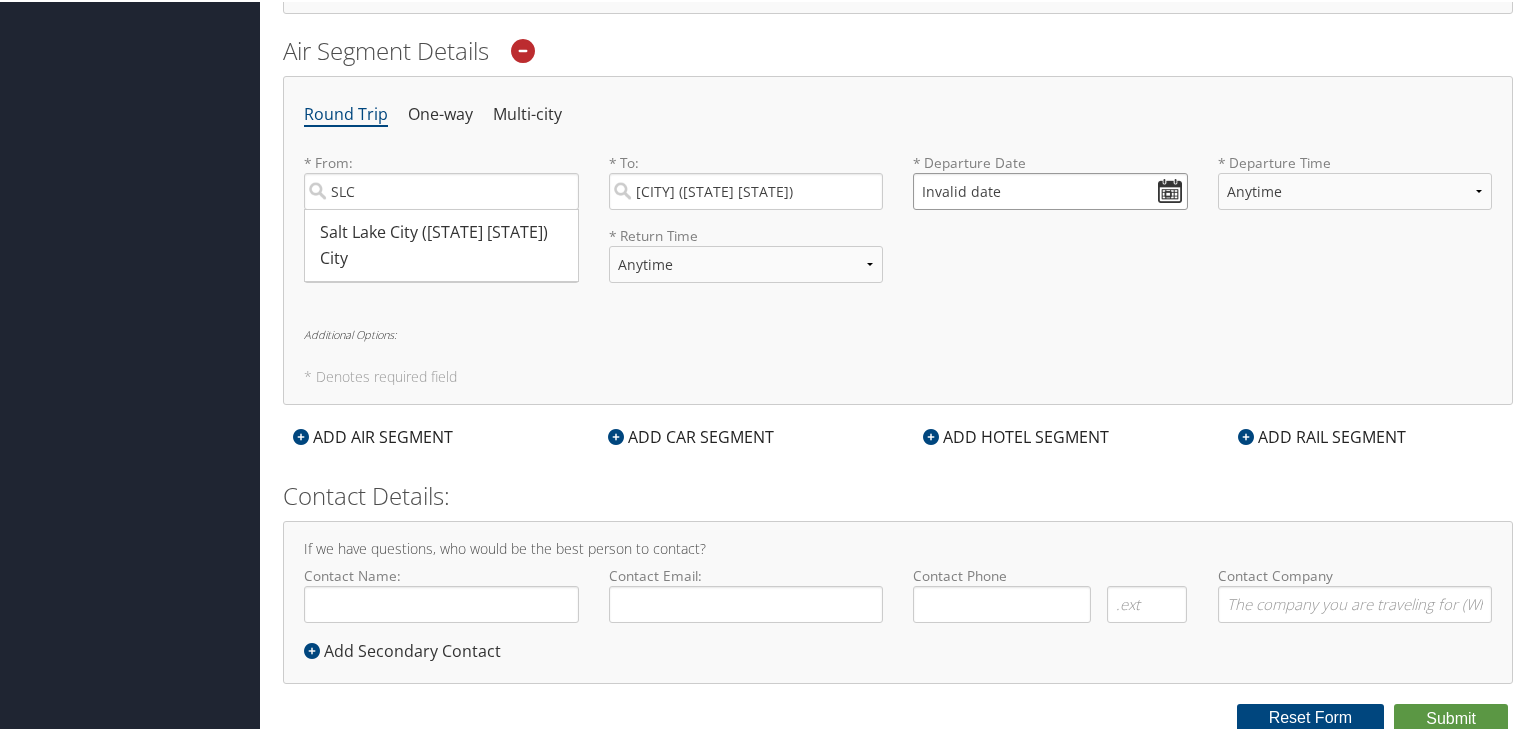 click on "Invalid date" at bounding box center [1050, 189] 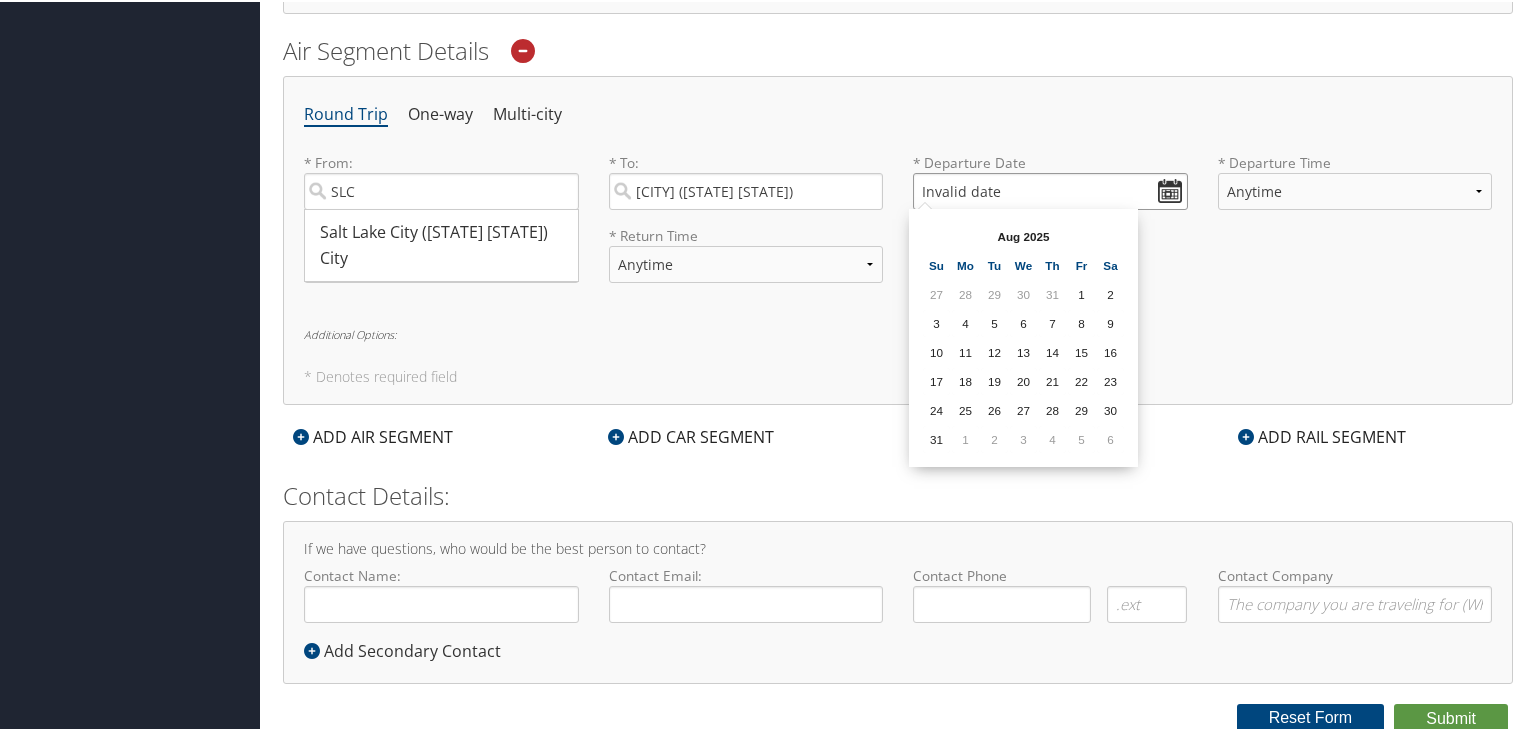 type on "Invalid date" 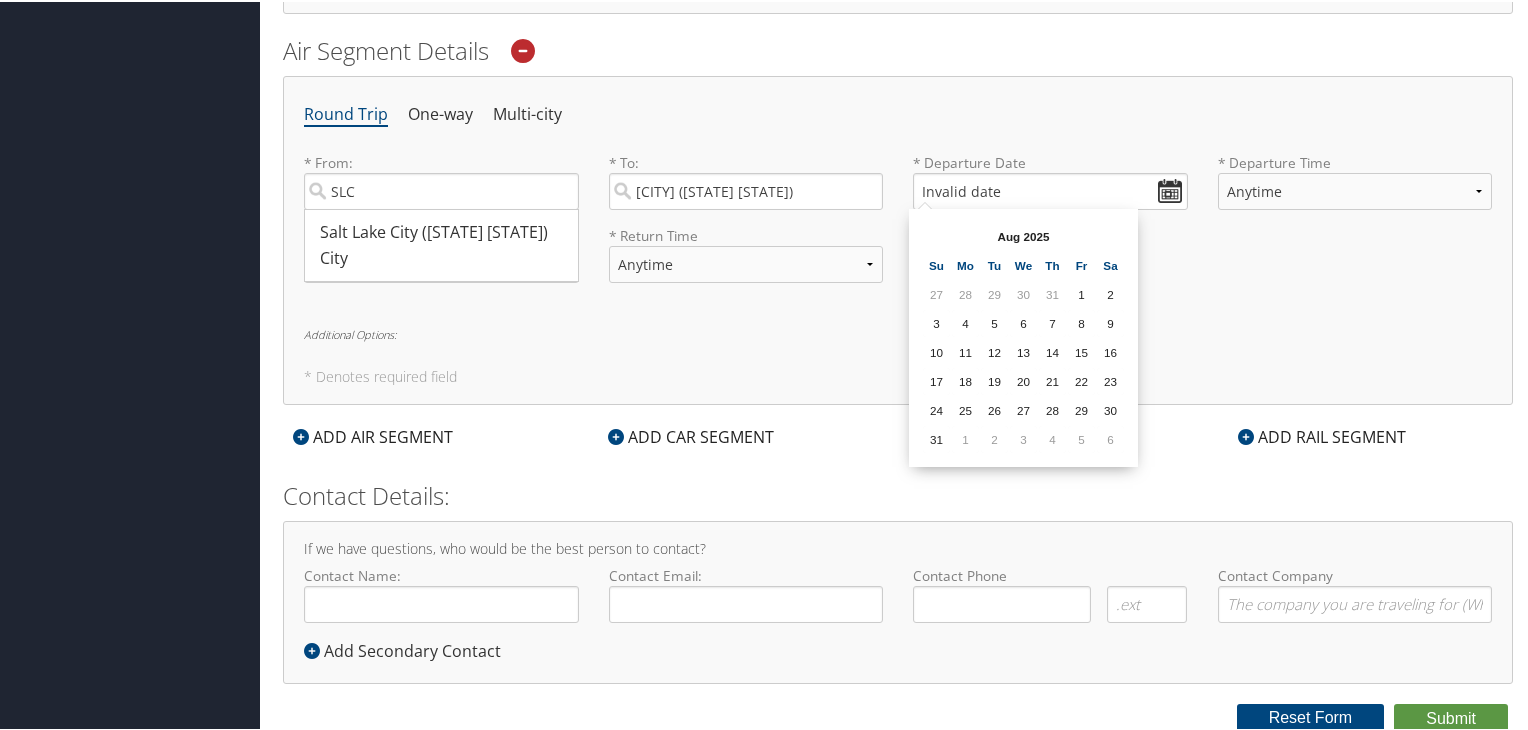 click on "Round Trip One-way Multi-city * From: SLC Salt Lake City   (SLC Utah) City 11931 11931 Required * To: Portland (PDX OR) Required * Departure Date Invalid date Dates must be valid * Departure Time Anytime Early Morning (5AM-7AM) Morning (7AM-12PM) Afternoon (12PM-5PM) Evening (5PM-10PM) Red Eye (10PM-5AM)  12:00 AM   1:00 AM   2:00 AM   3:00 AM   4:00 AM   5:00 AM   6:00 AM   7:00 AM   8:00 AM   9:00 AM   10:00 AM   11:00 AM   12:00 PM (Noon)   1:00 PM   2:00 PM   3:00 PM   4:00 PM   5:00 PM   6:00 PM   7:00 PM   8:00 PM   9:00 PM   10:00 PM   11:00 PM  Required * Return Date Dates must be valid * Return Time Anytime Early Morning (5AM-7AM) Morning (7AM-12PM) Afternoon (12PM-5PM) Evening (5PM-10PM) Red Eye (10PM-5AM)  12:00 AM   1:00 AM   2:00 AM   3:00 AM   4:00 AM   5:00 AM   6:00 AM   7:00 AM   8:00 AM   9:00 AM   10:00 AM   11:00 AM   12:00 PM (Noon)   1:00 PM   2:00 PM   3:00 PM   4:00 PM   5:00 PM   6:00 PM   7:00 PM   8:00 PM   9:00 PM   10:00 PM   11:00 PM  Required   Additional Options:" at bounding box center (898, 238) 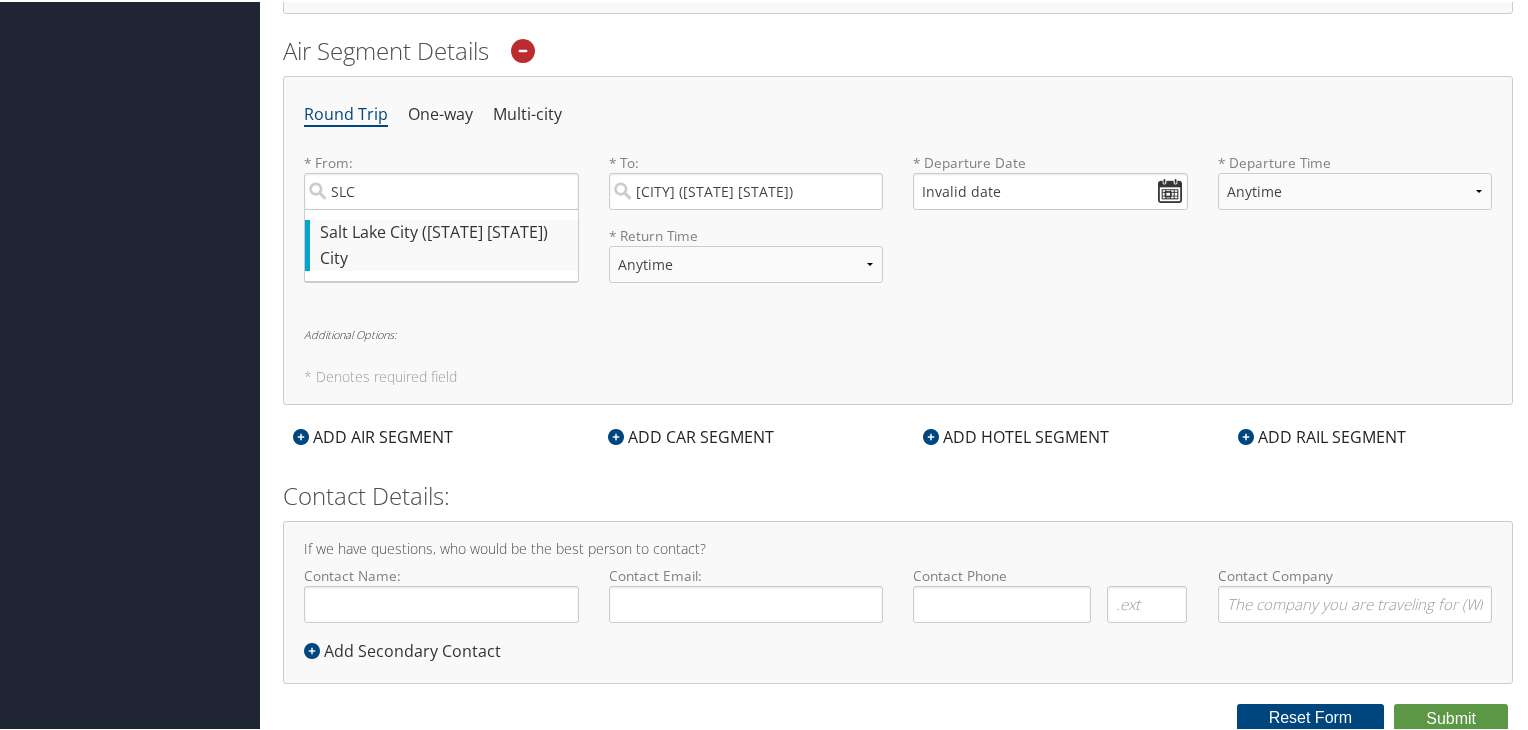 click on "Salt Lake City   (SLC Utah)" at bounding box center (444, 231) 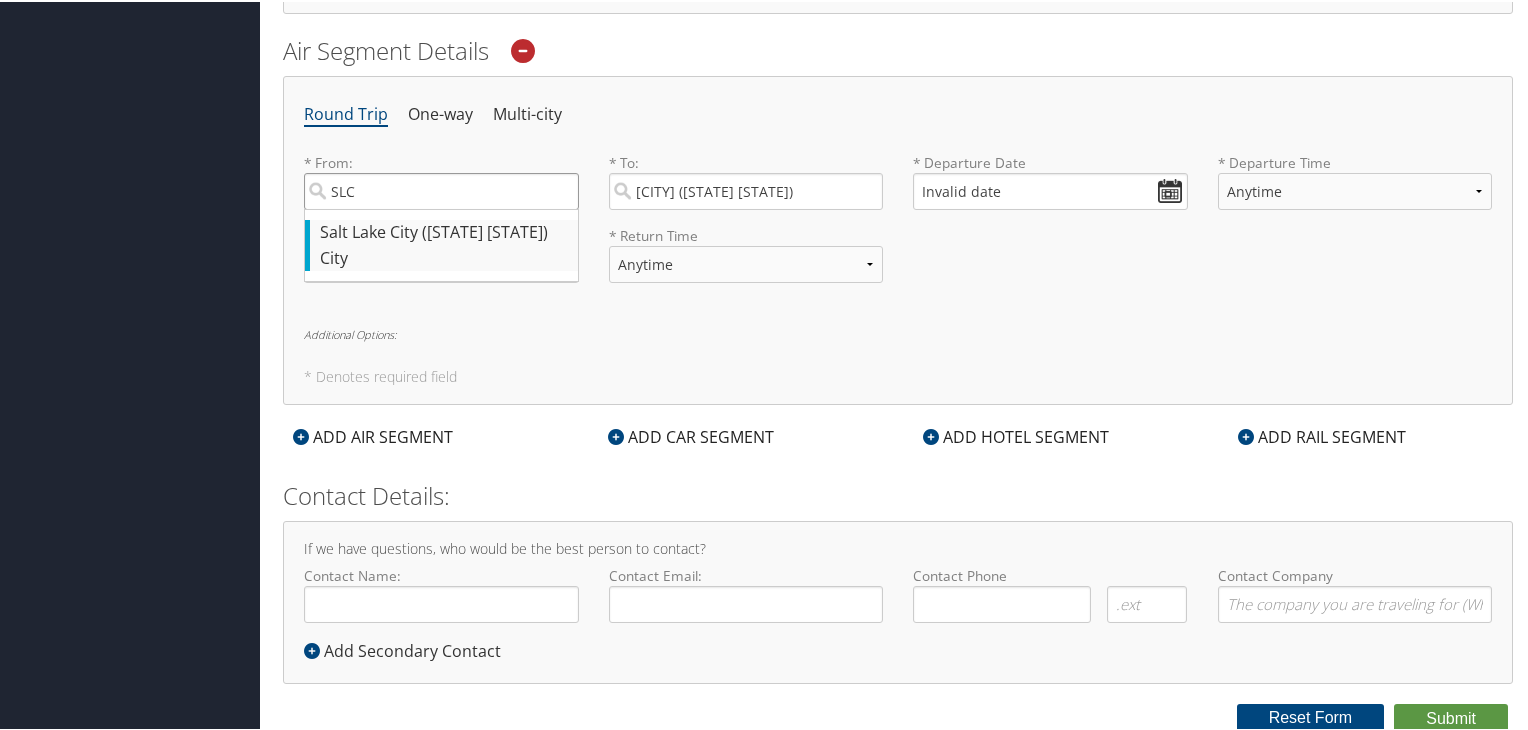 click on "SLC" at bounding box center (441, 189) 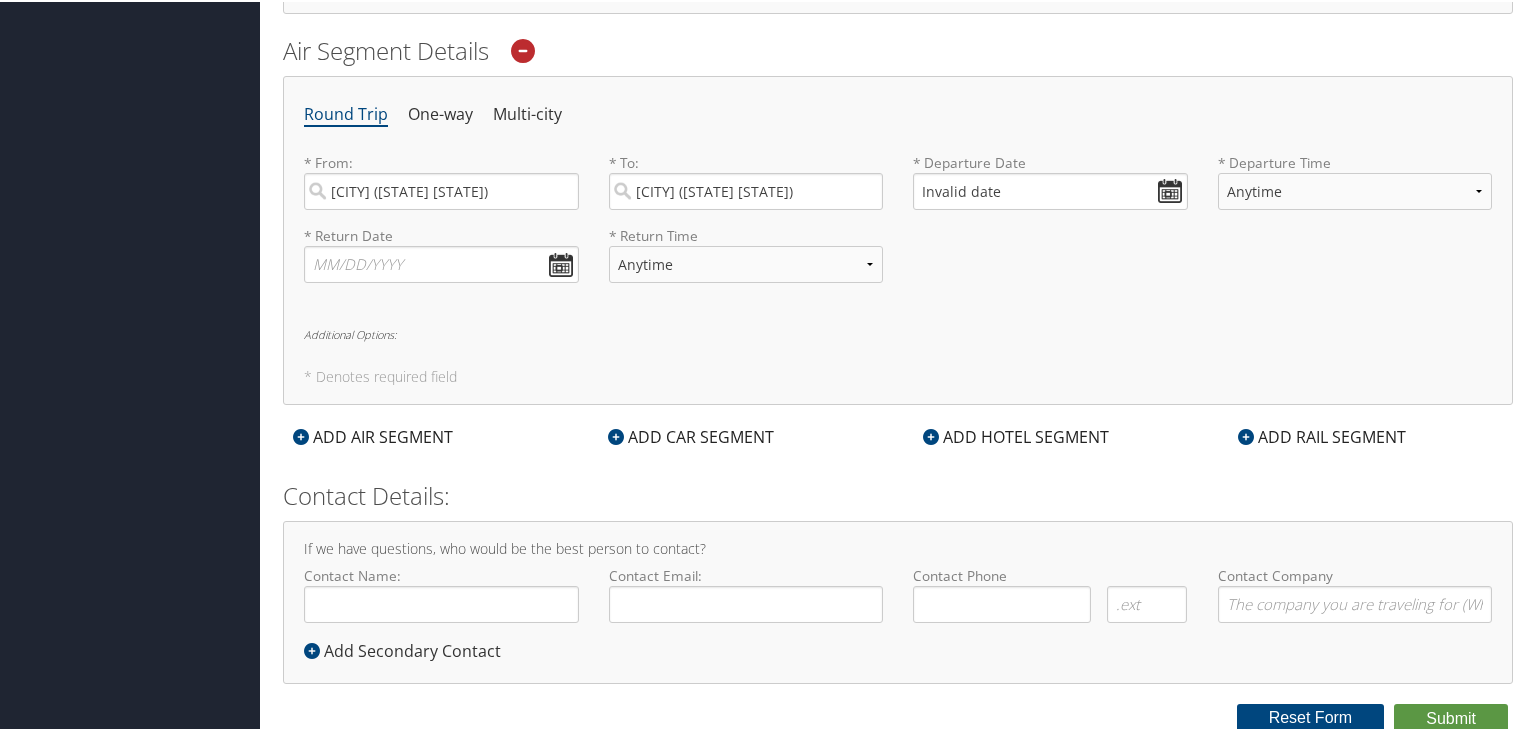 click on "* Departure Date" at bounding box center [1050, 161] 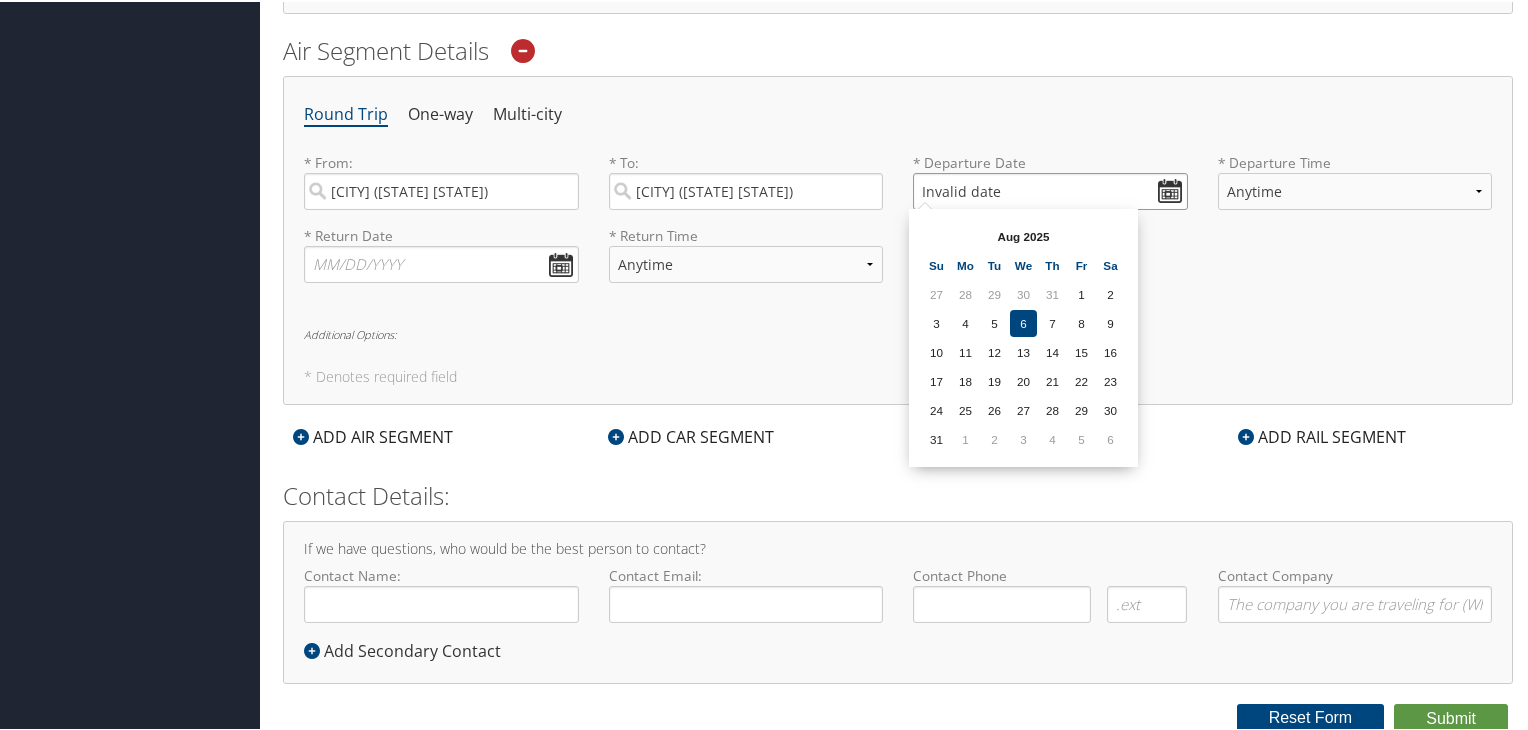 click on "Invalid date" at bounding box center [1050, 189] 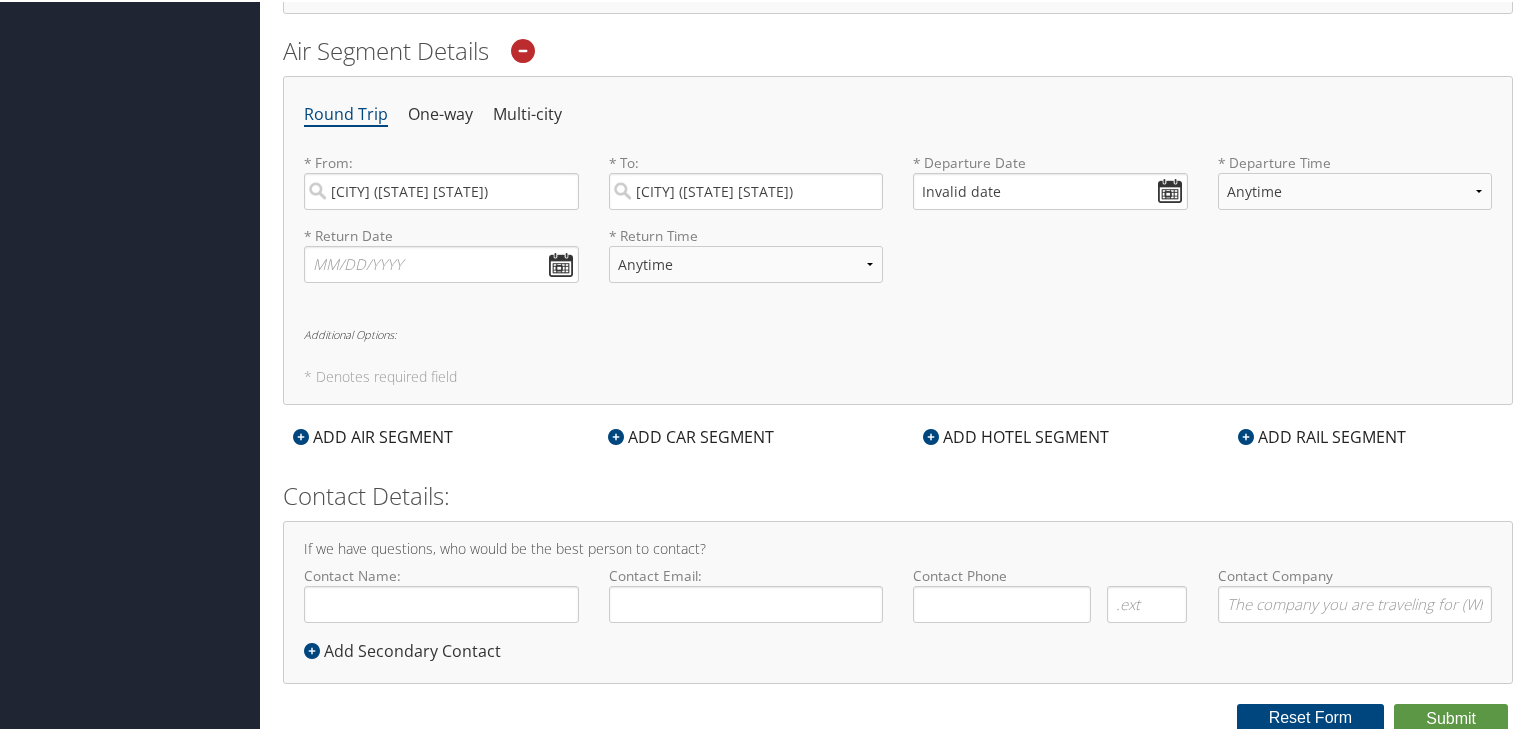 click on "* Departure Date Invalid date Dates must be valid" at bounding box center [1050, 187] 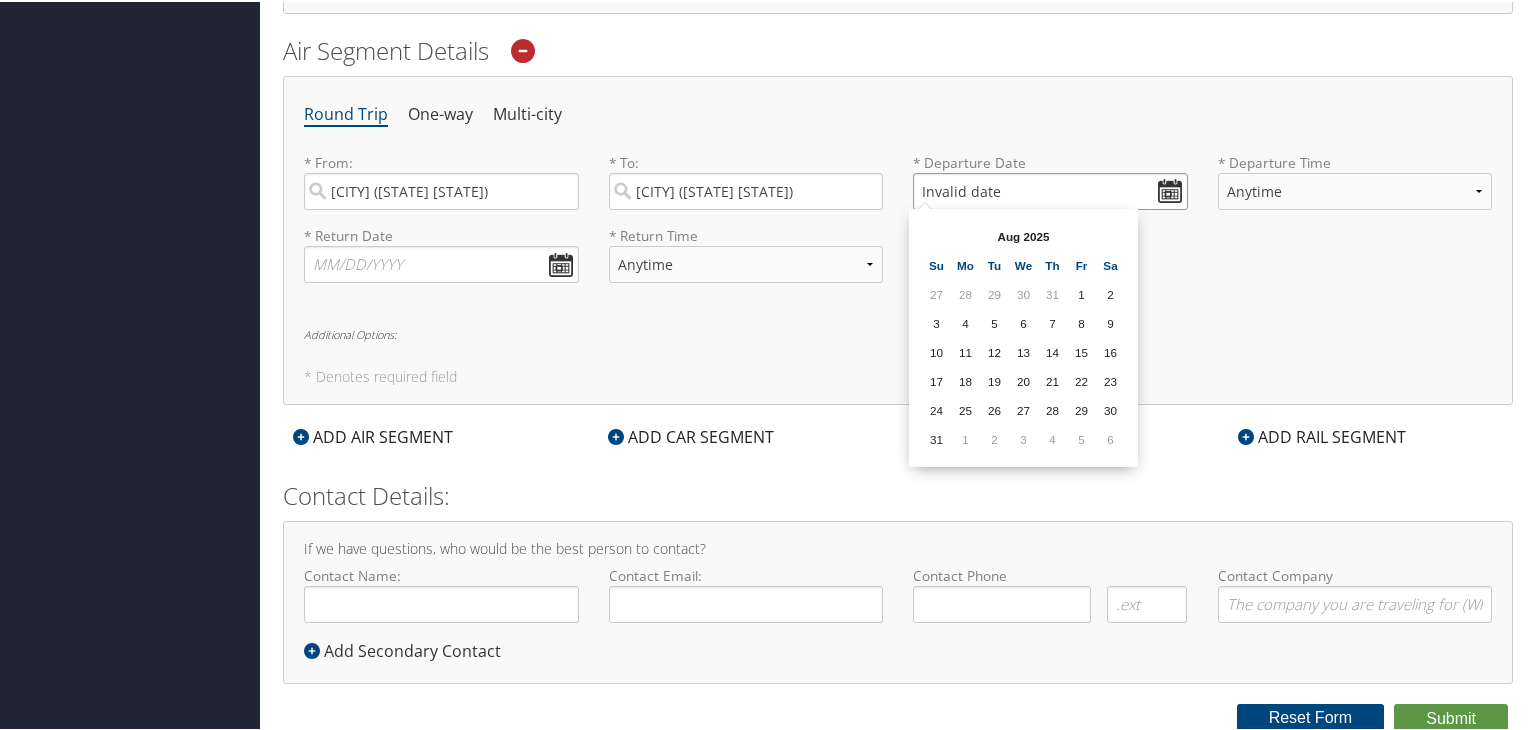 click on "Invalid date" at bounding box center (1050, 189) 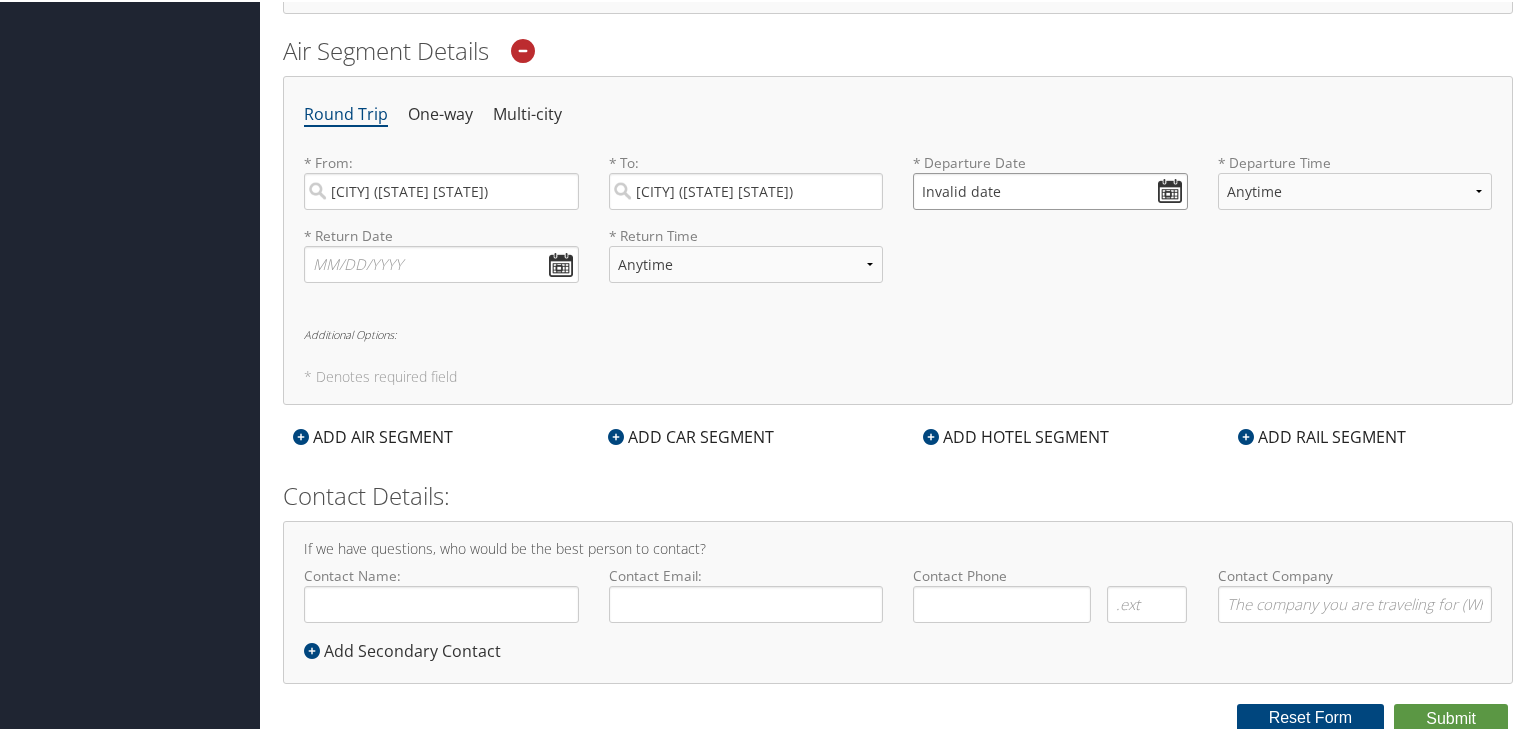 type on "Invalid date" 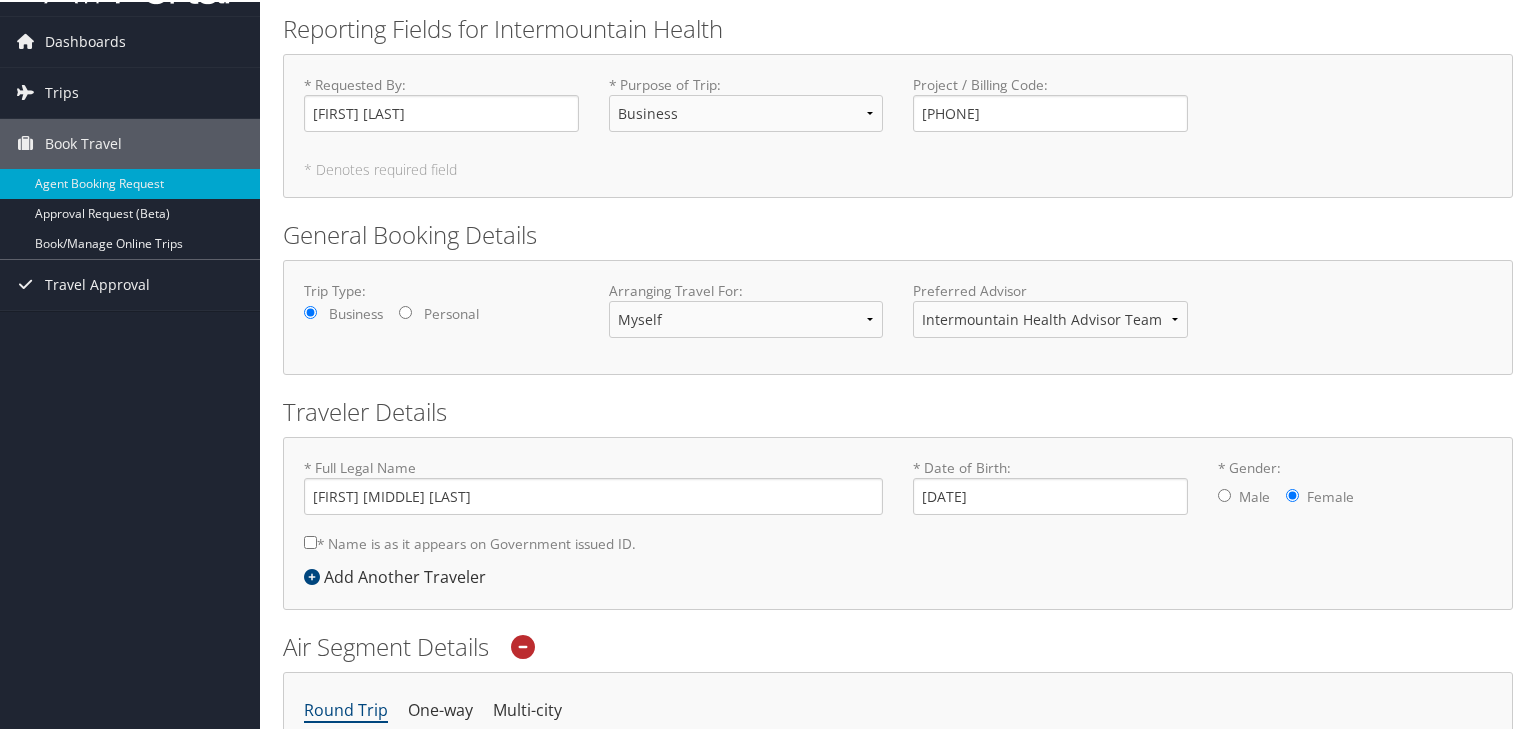 scroll, scrollTop: 0, scrollLeft: 0, axis: both 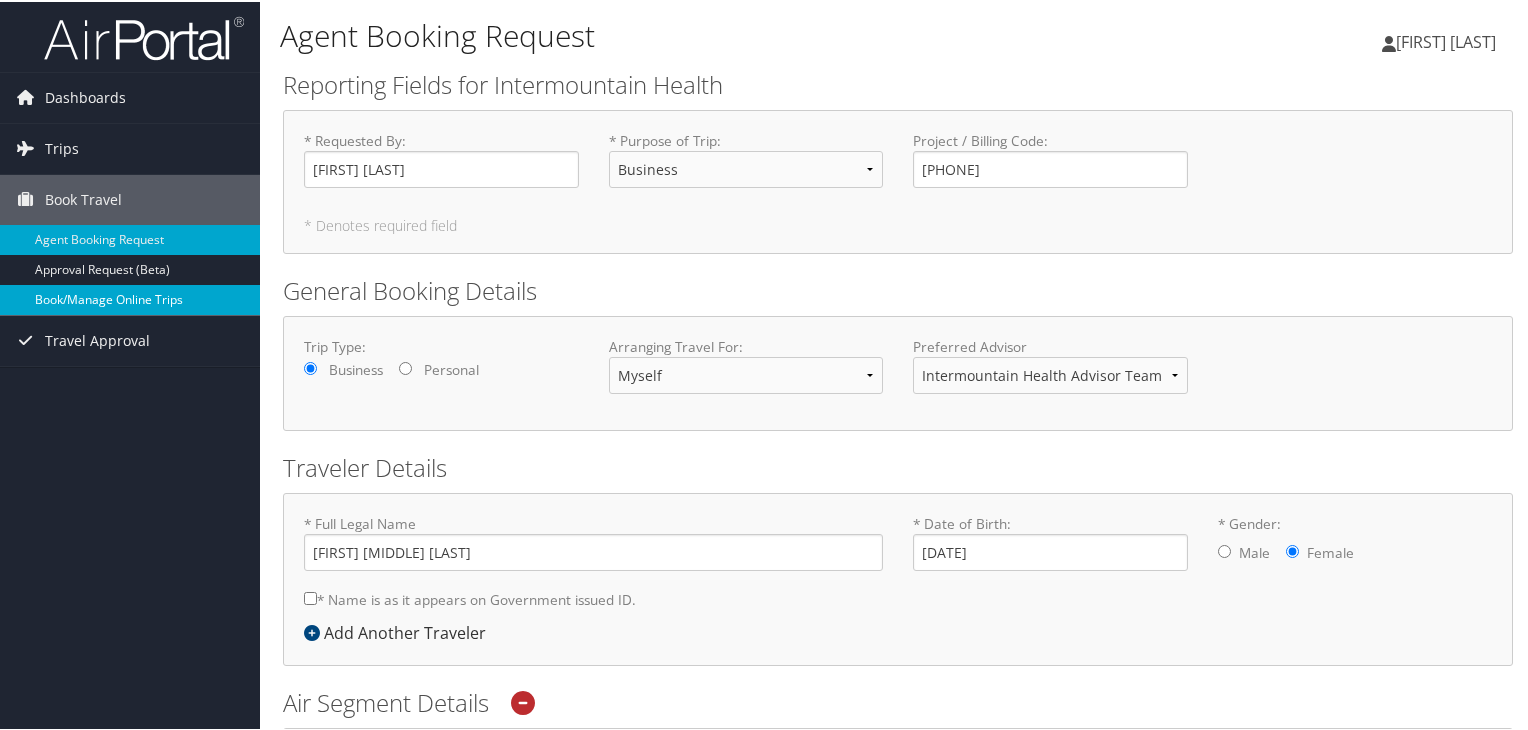click on "Book/Manage Online Trips" at bounding box center [130, 298] 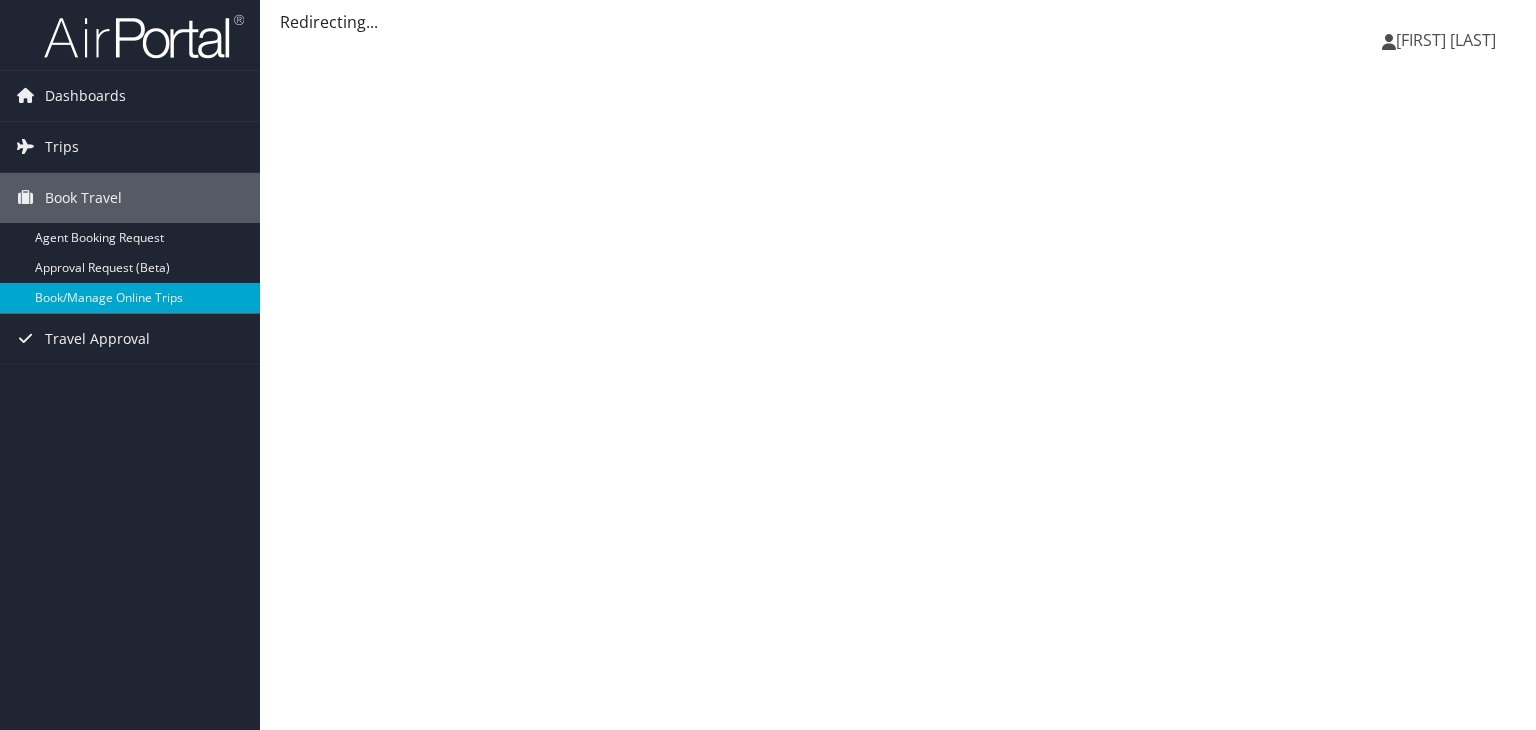 scroll, scrollTop: 0, scrollLeft: 0, axis: both 